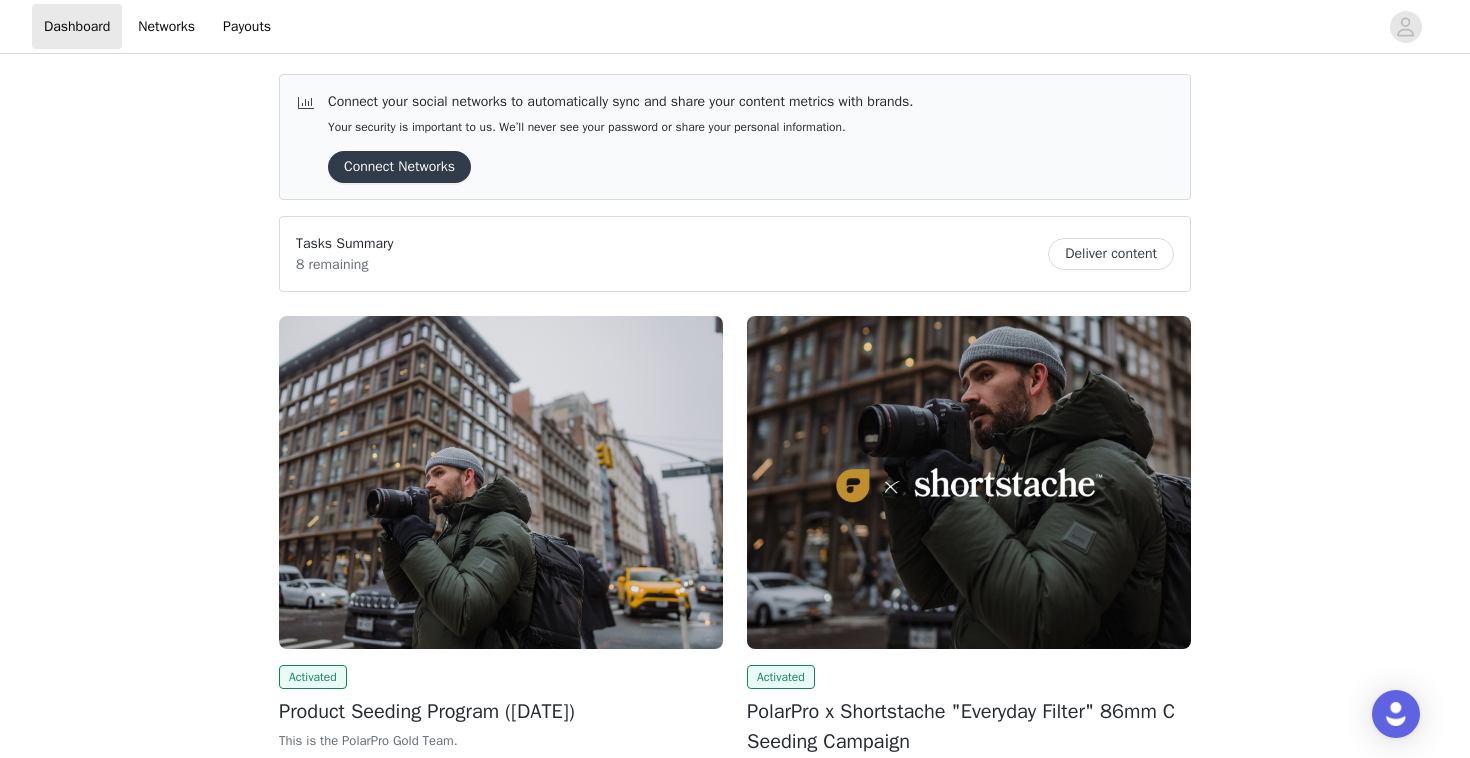 scroll, scrollTop: 0, scrollLeft: 0, axis: both 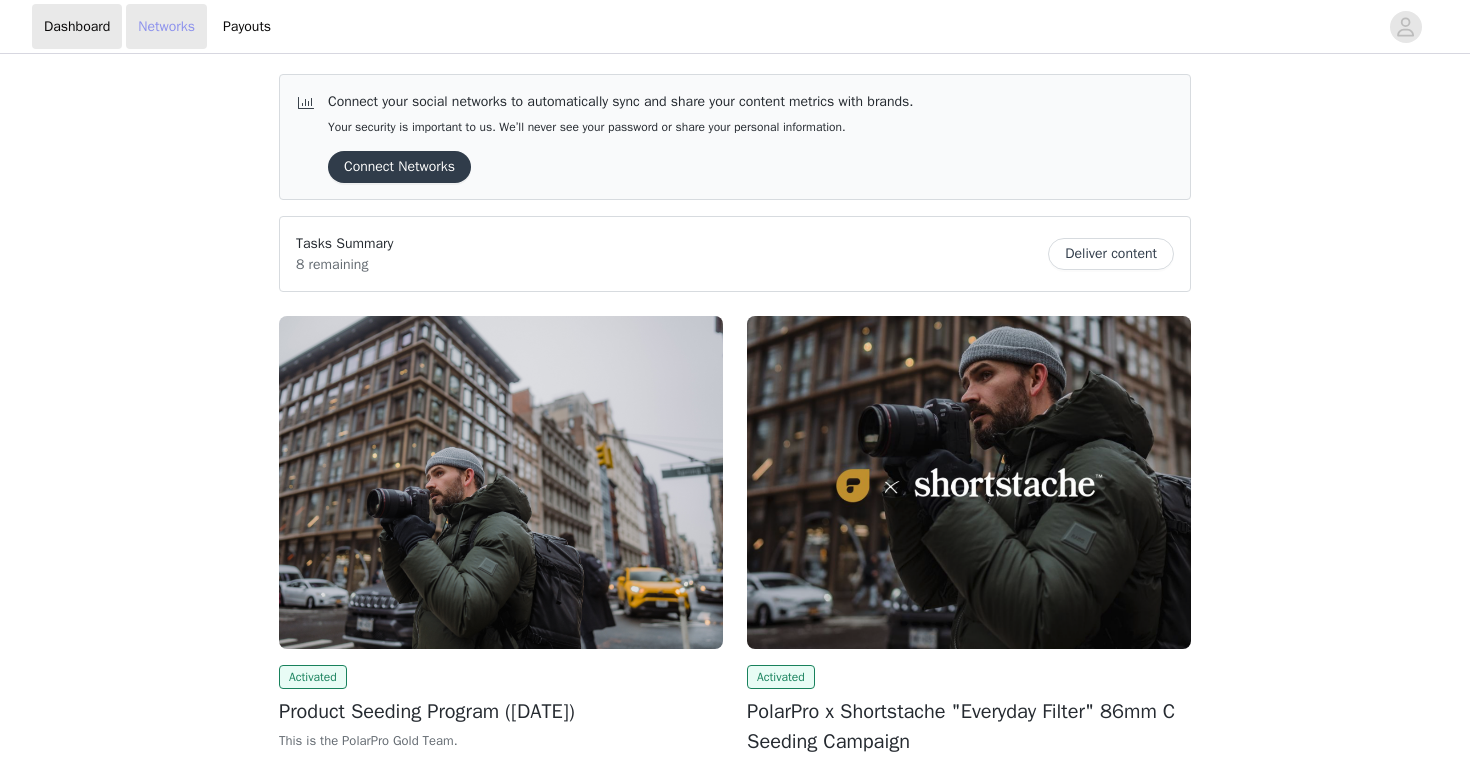click on "Networks" at bounding box center (166, 26) 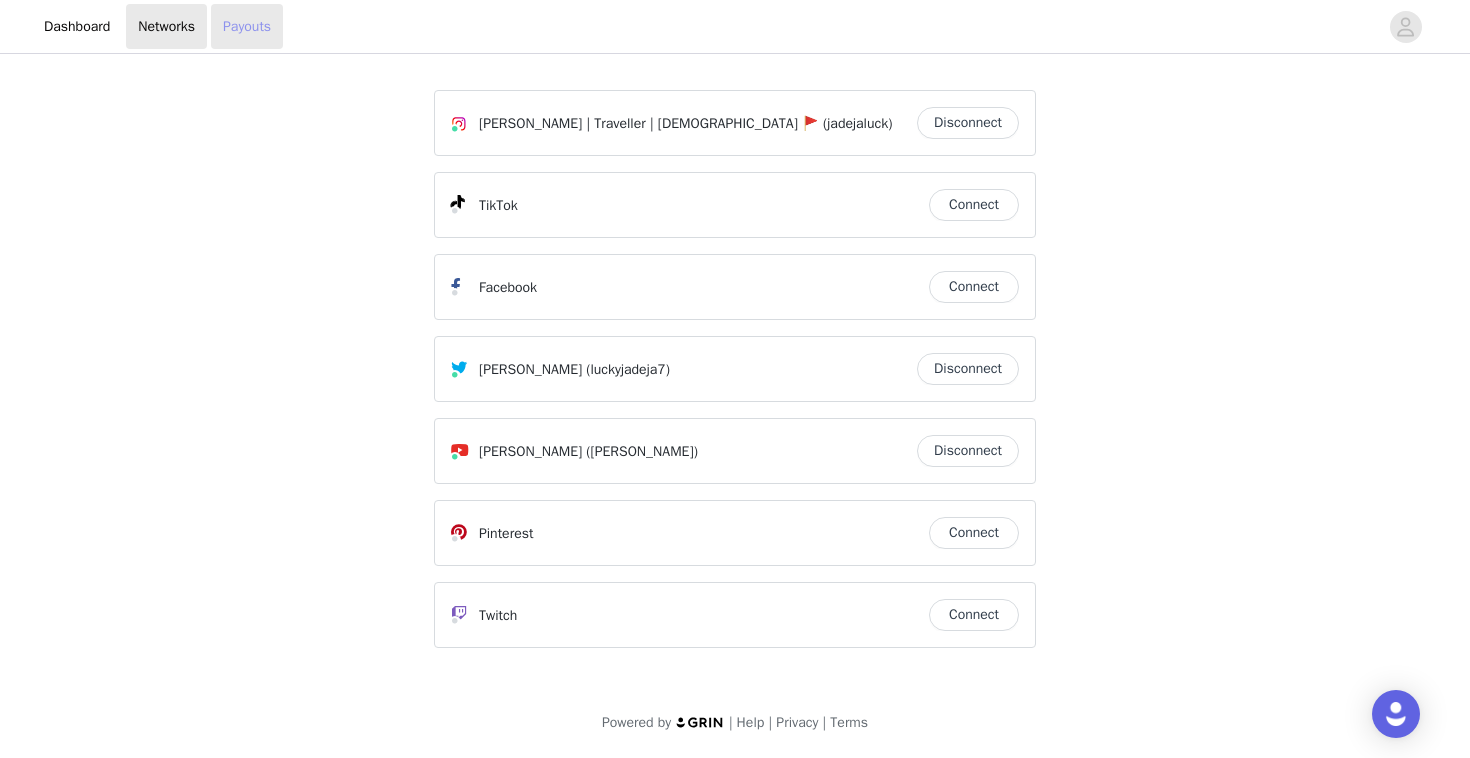 click on "Payouts" at bounding box center [247, 26] 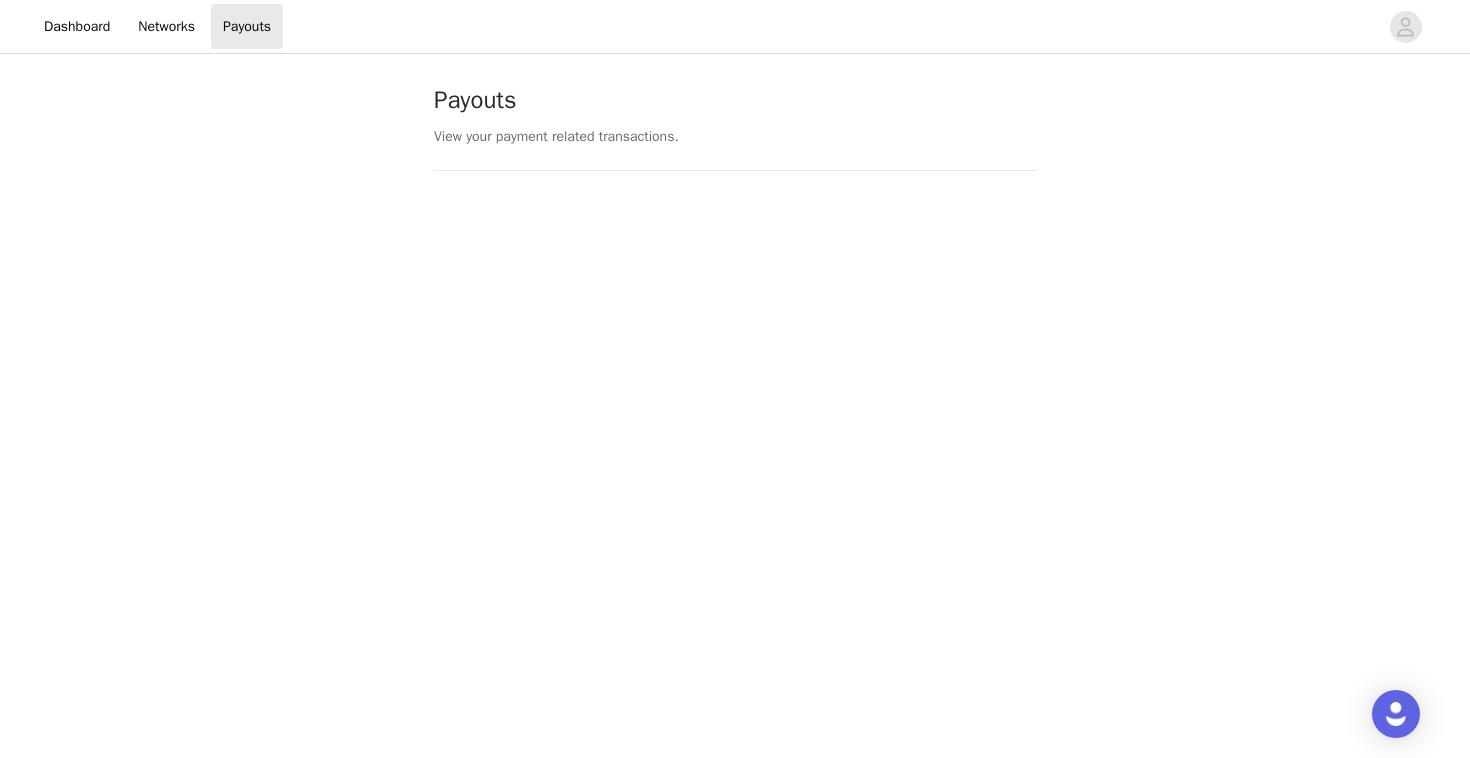 scroll, scrollTop: 0, scrollLeft: 0, axis: both 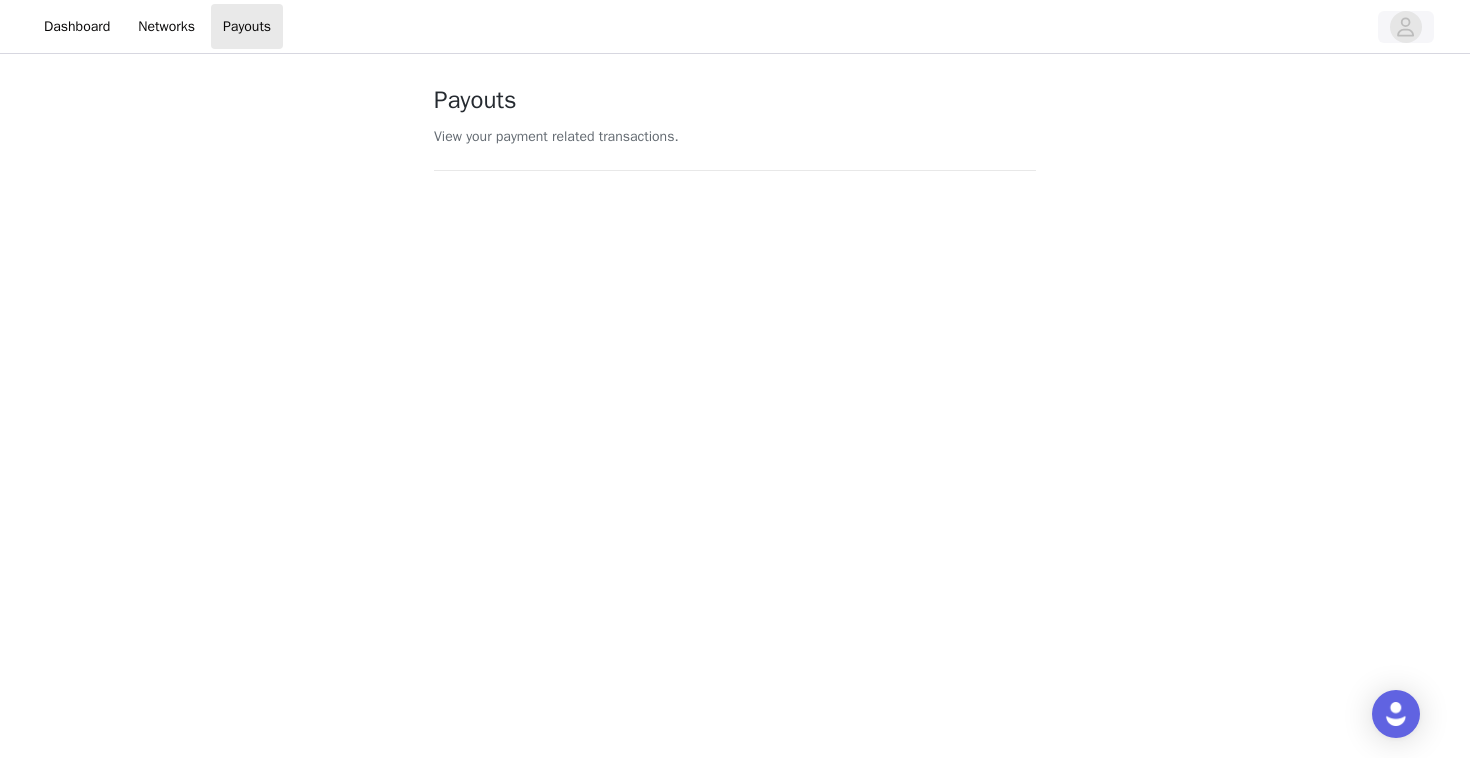 click at bounding box center (1406, 27) 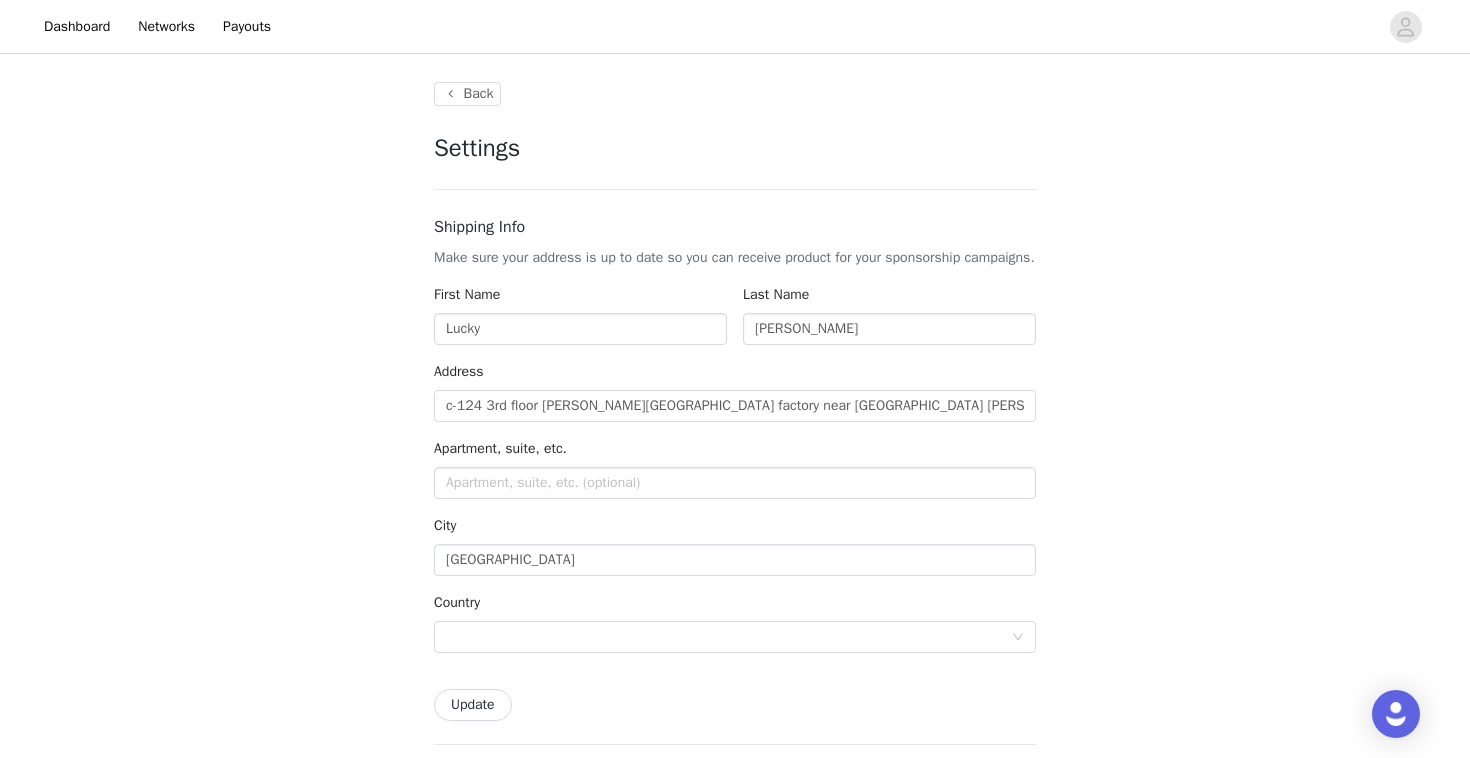 type on "+1 (United States)" 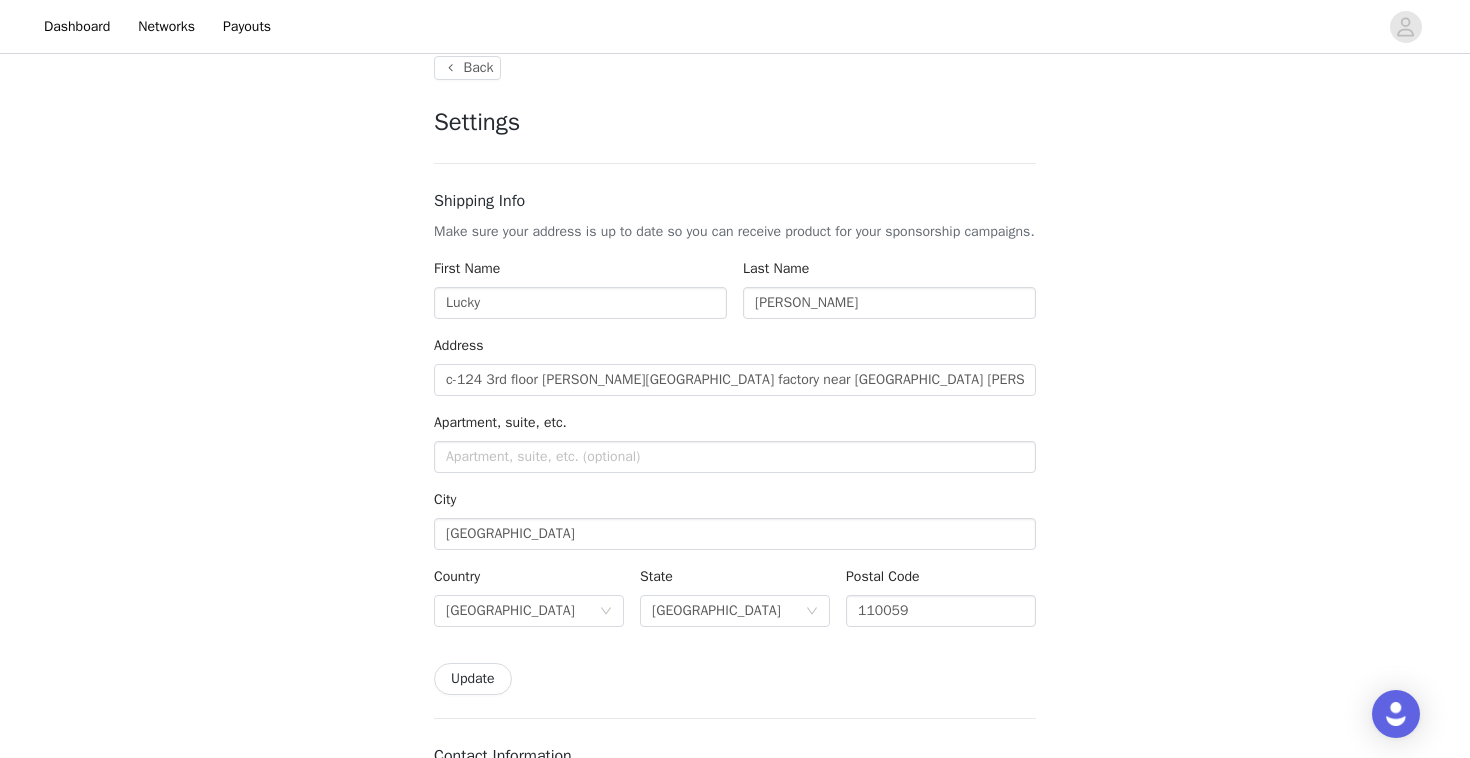 scroll, scrollTop: 32, scrollLeft: 0, axis: vertical 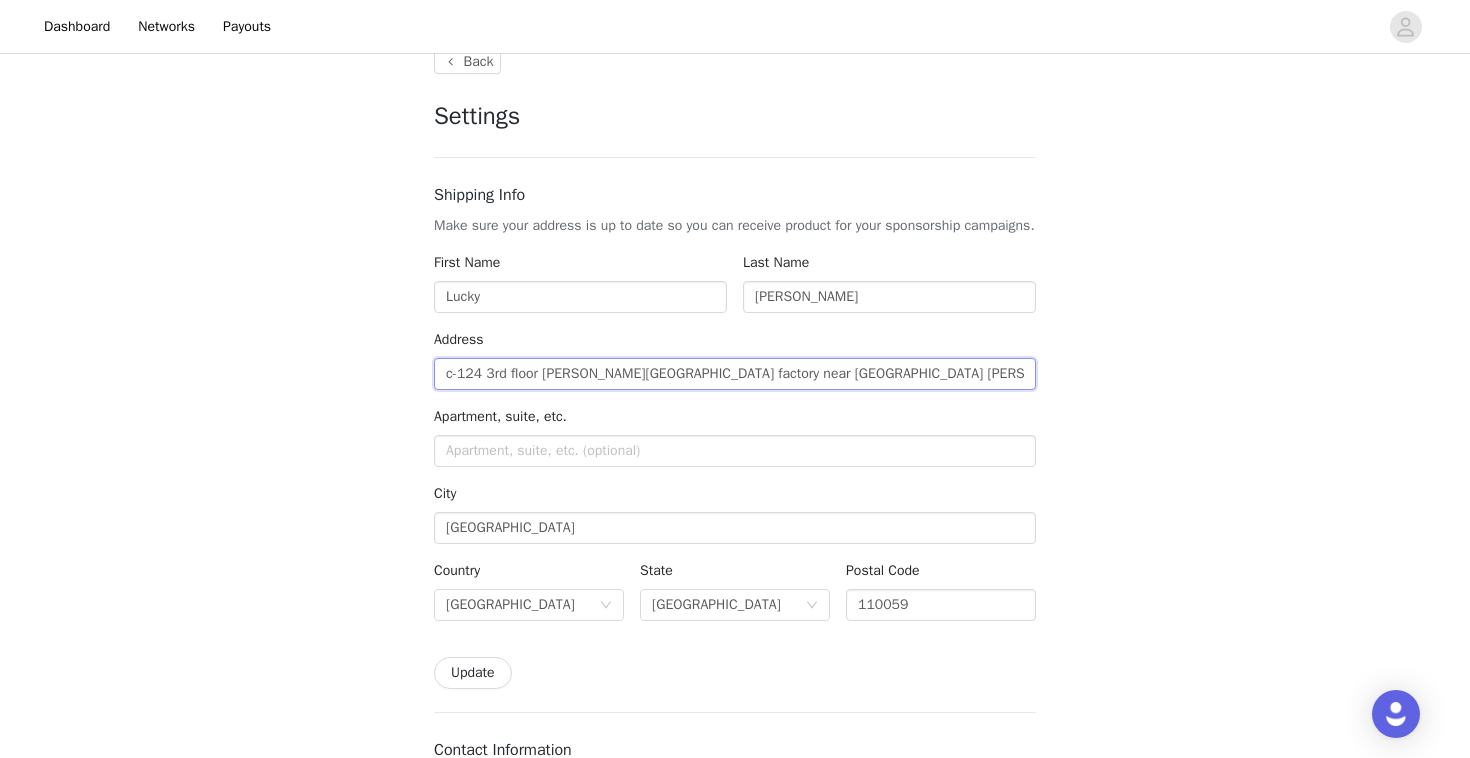 type on "-124 3rd floor vishwas park tar factory near surya model school uttam nagar" 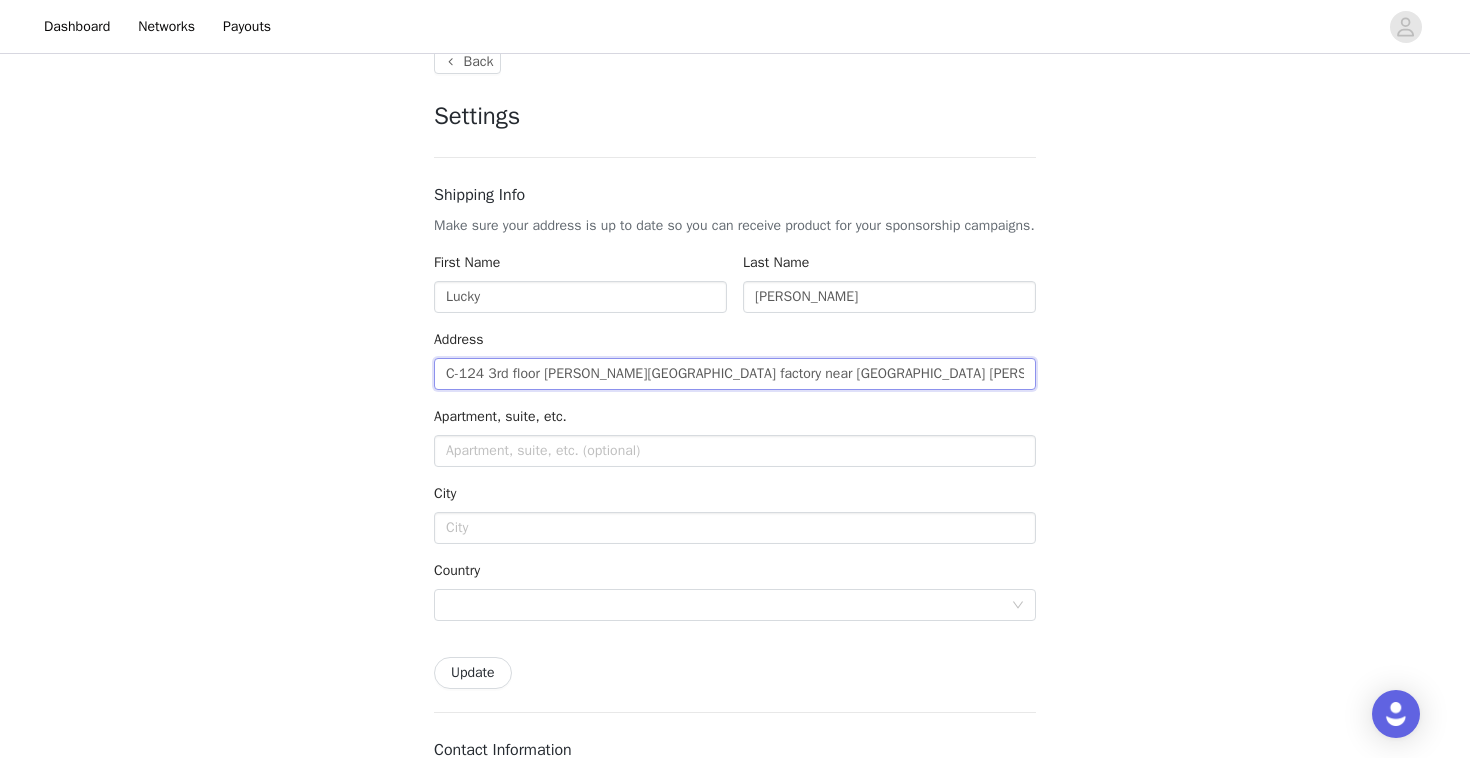 click on "C-124 3rd floor vishwas park tar factory near surya model school uttam nagar" at bounding box center [735, 374] 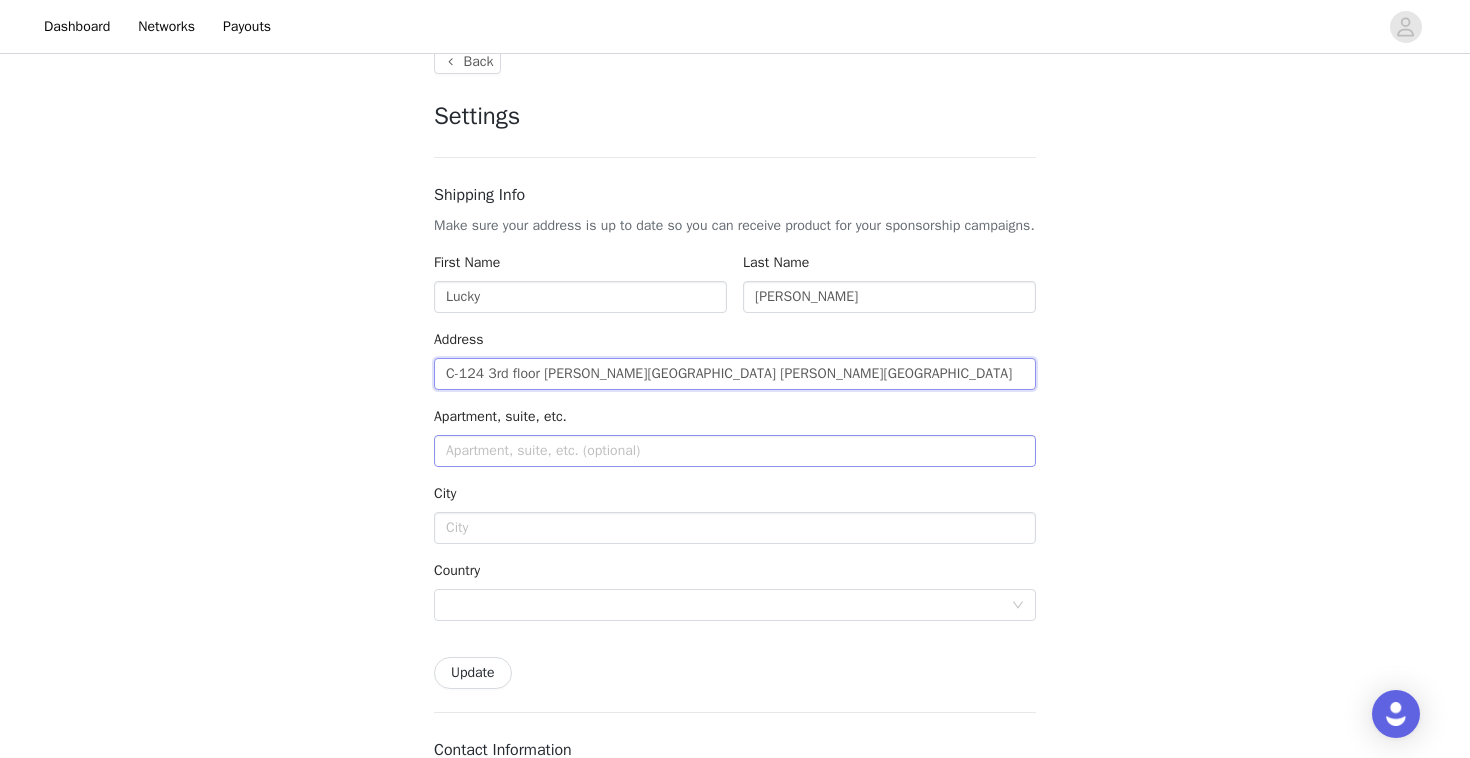 type on "C-124 3rd floor vishwas park tar factory uttam nagar" 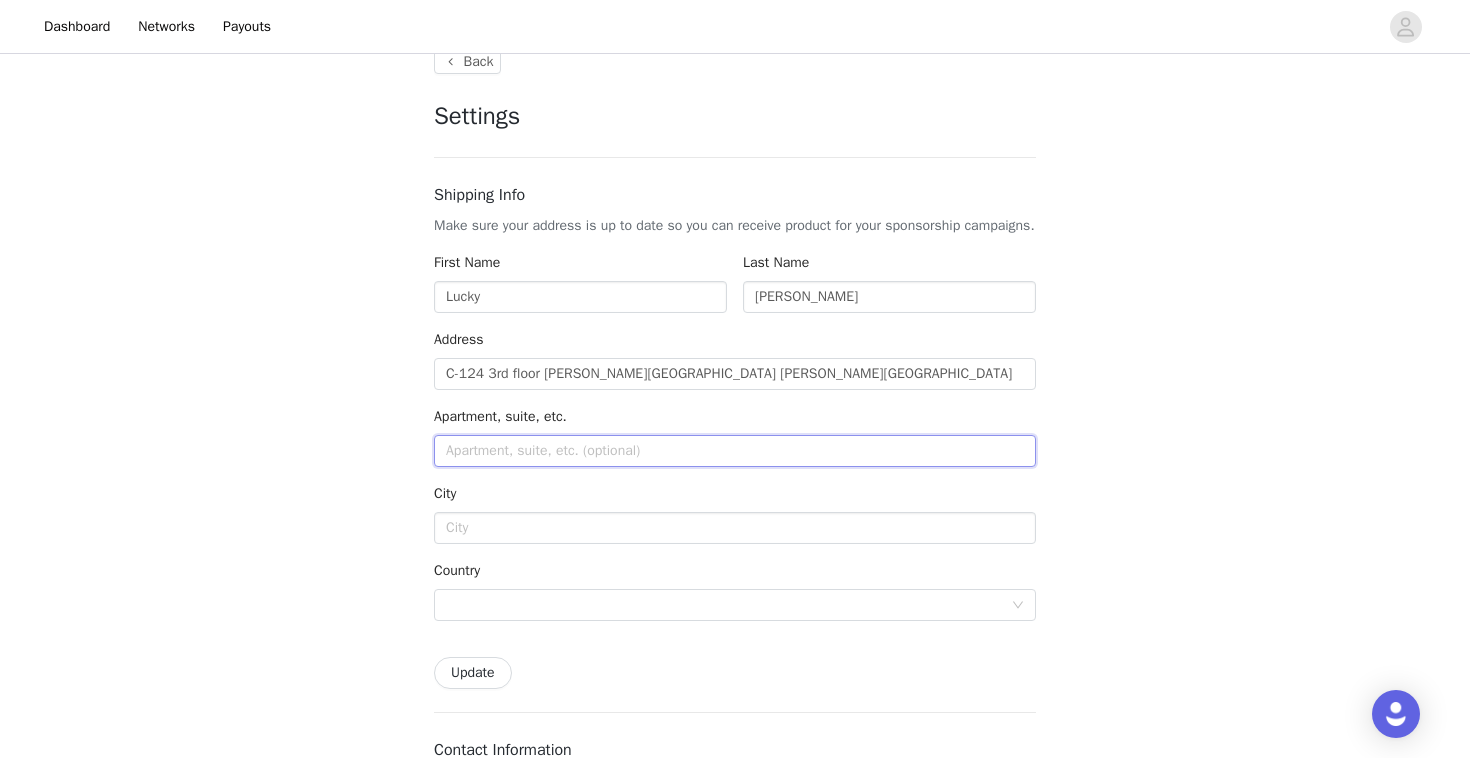 click at bounding box center (735, 451) 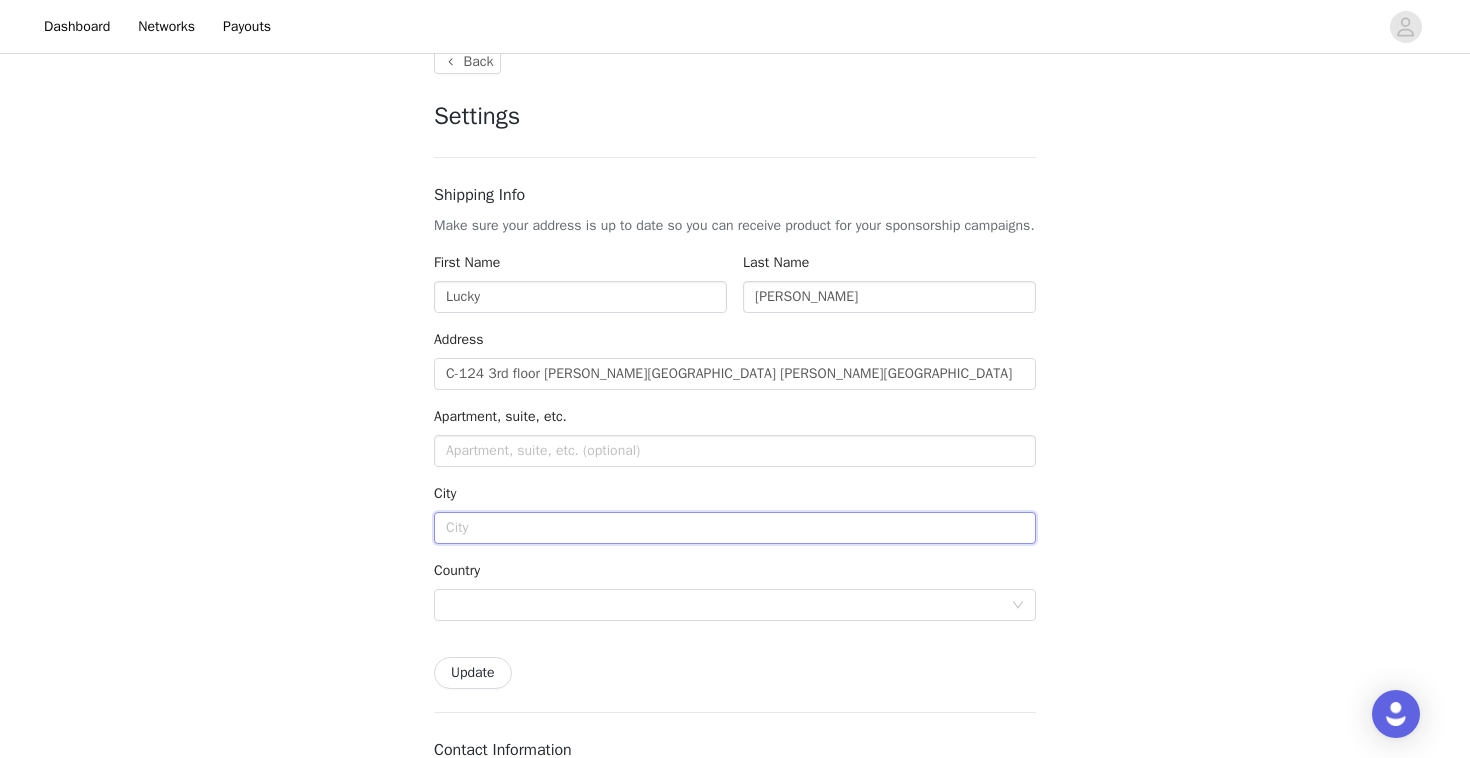click at bounding box center [735, 528] 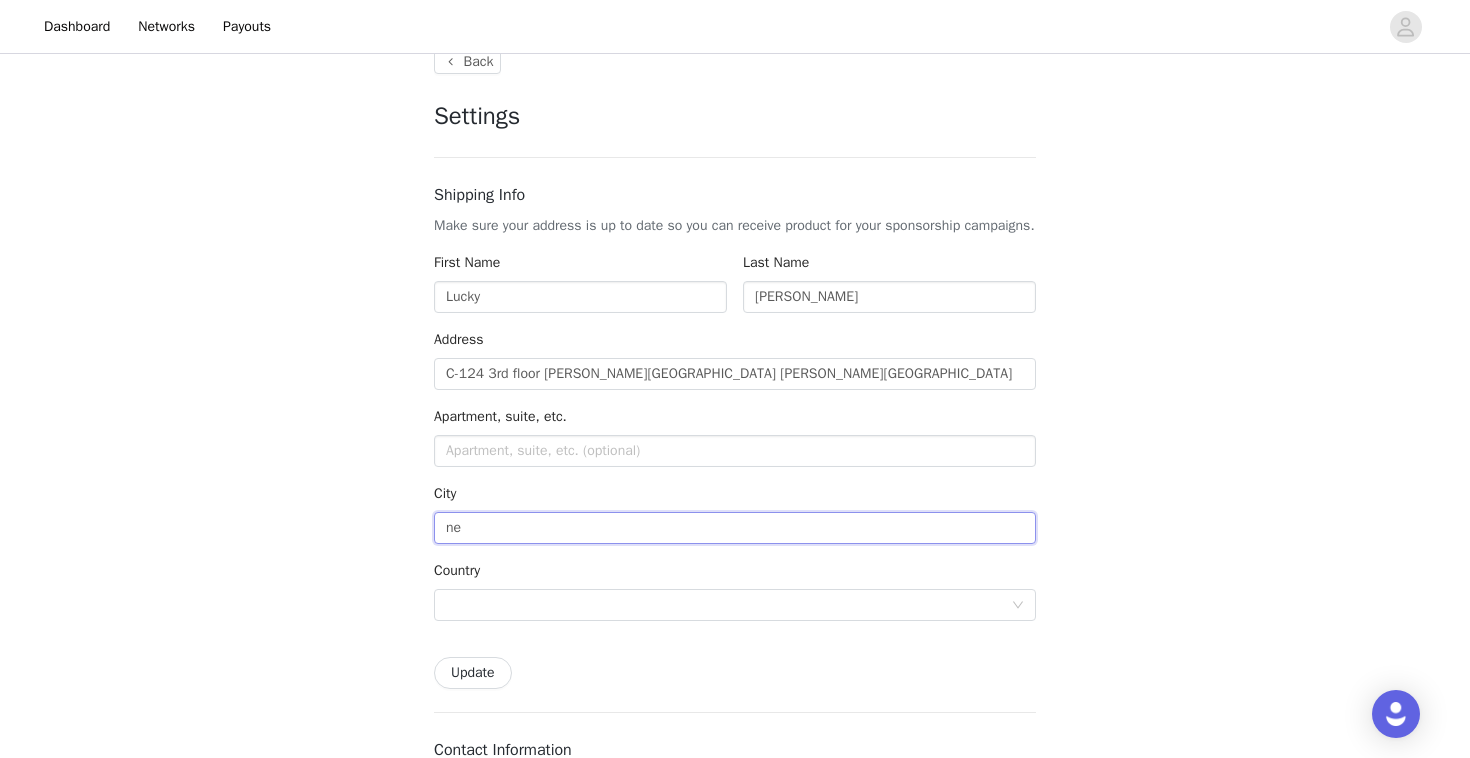 type on "n" 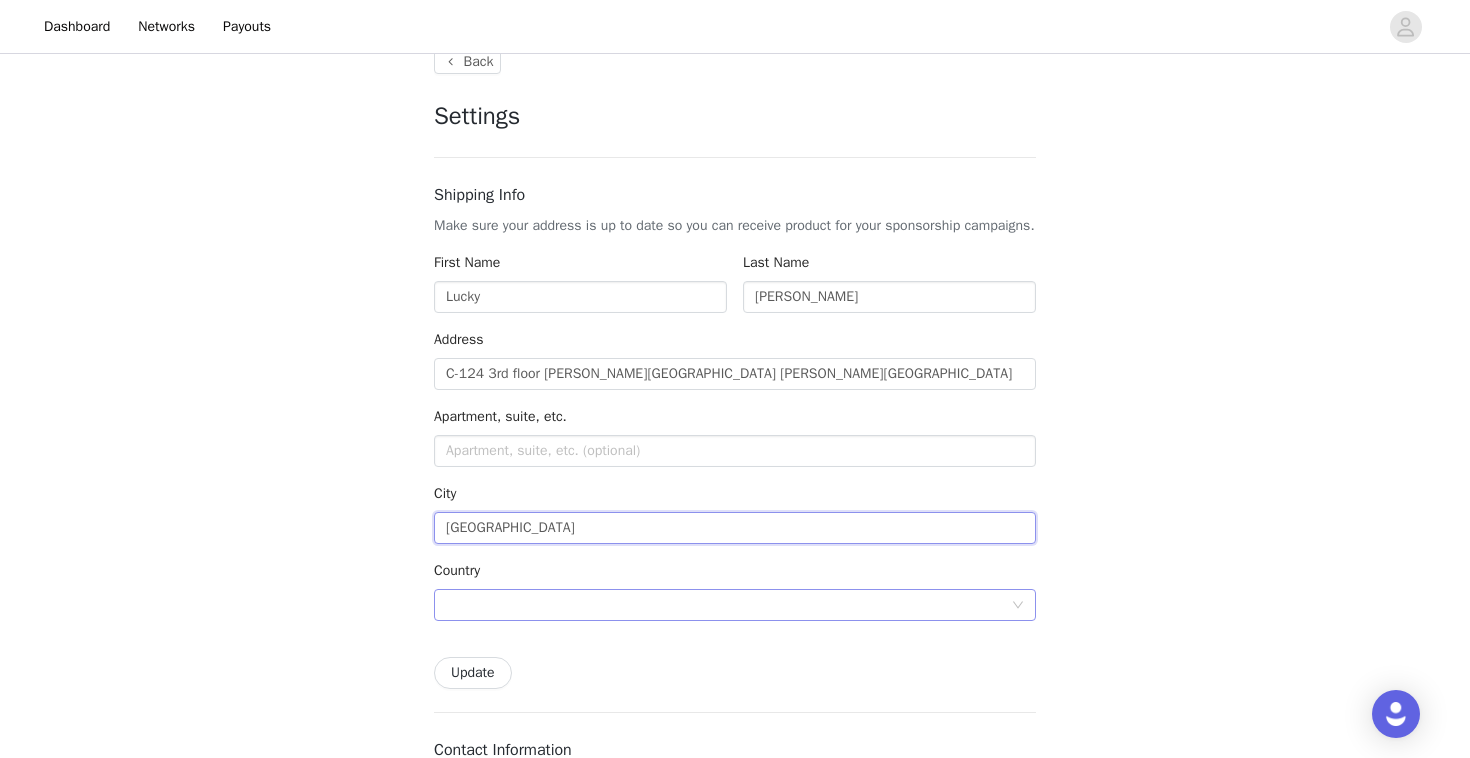 type on "New Delhi" 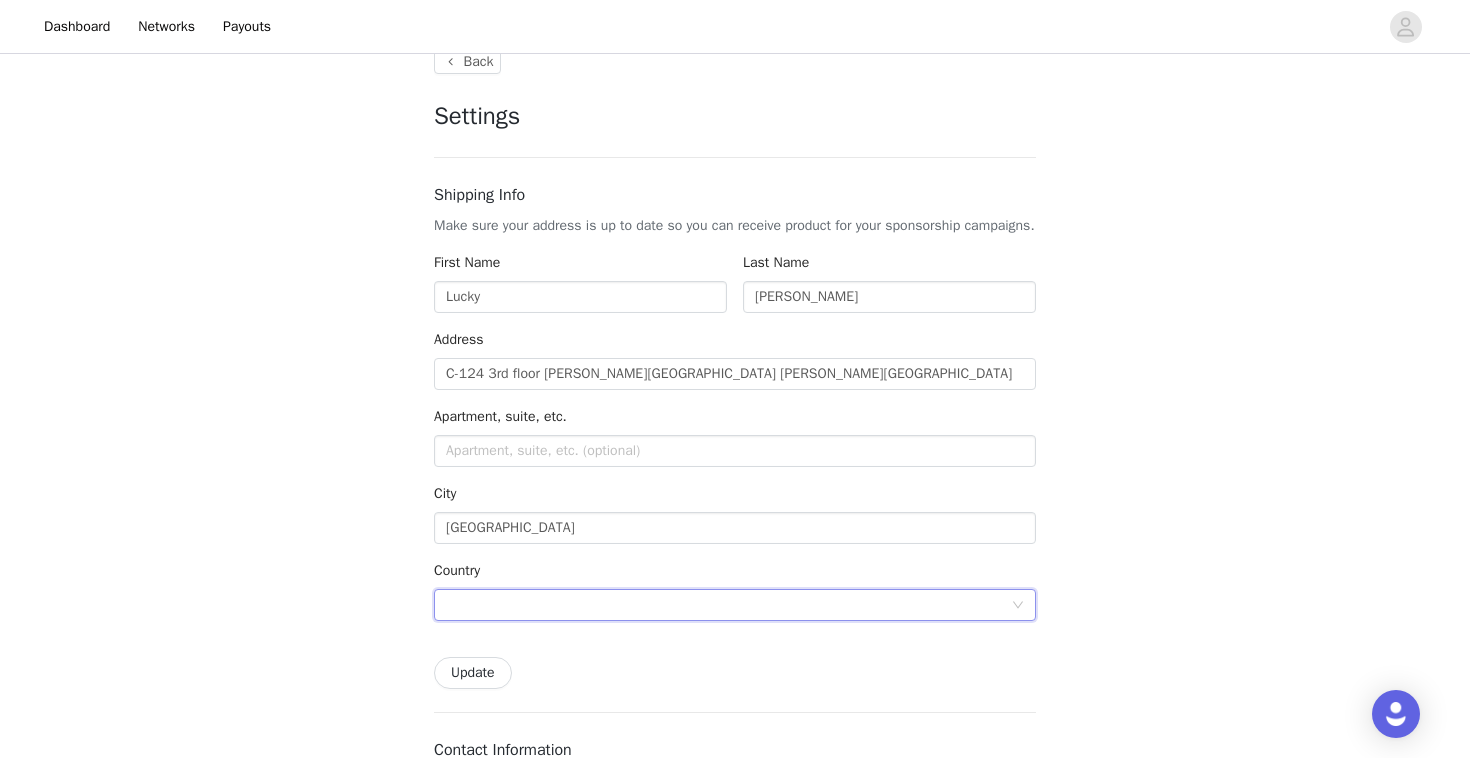 click at bounding box center [728, 605] 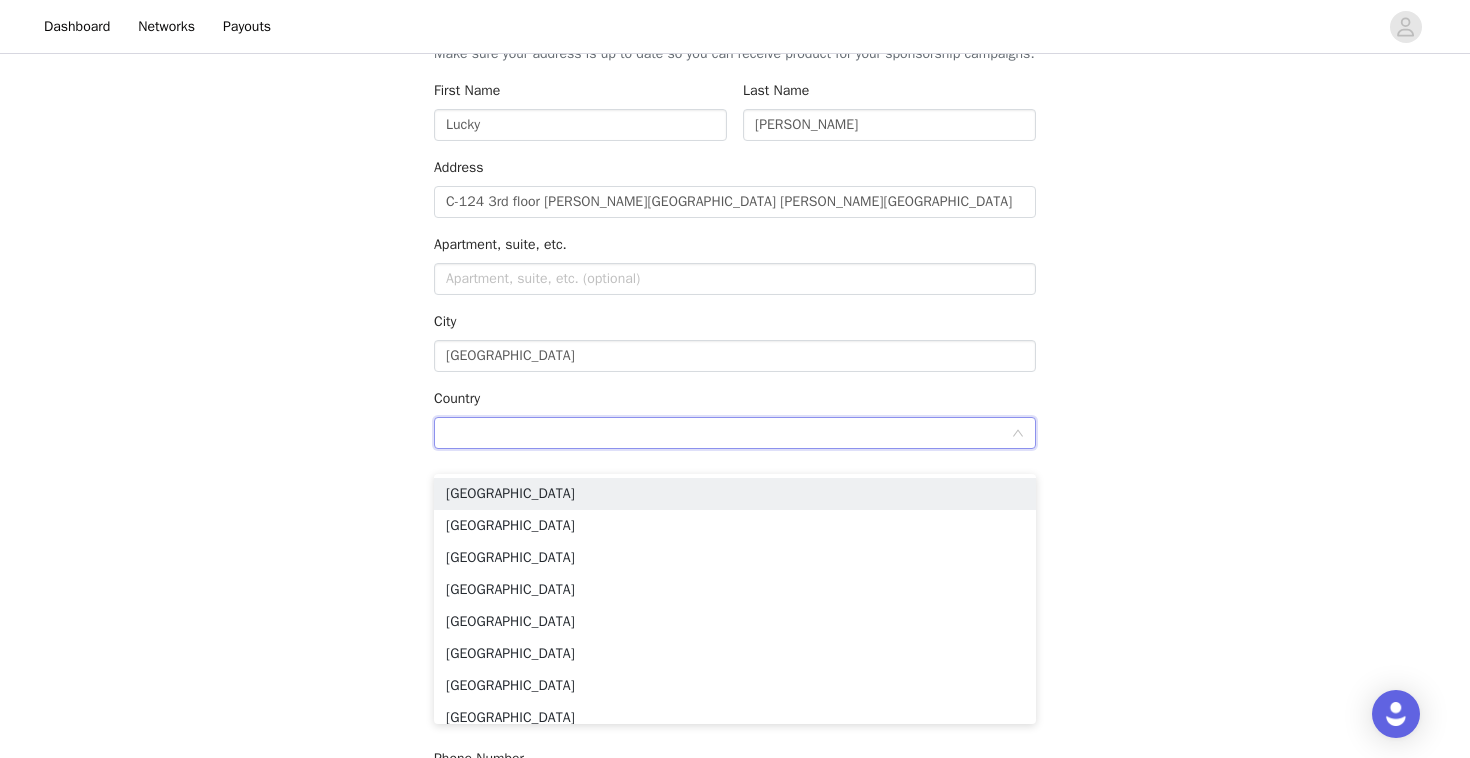 scroll, scrollTop: 209, scrollLeft: 0, axis: vertical 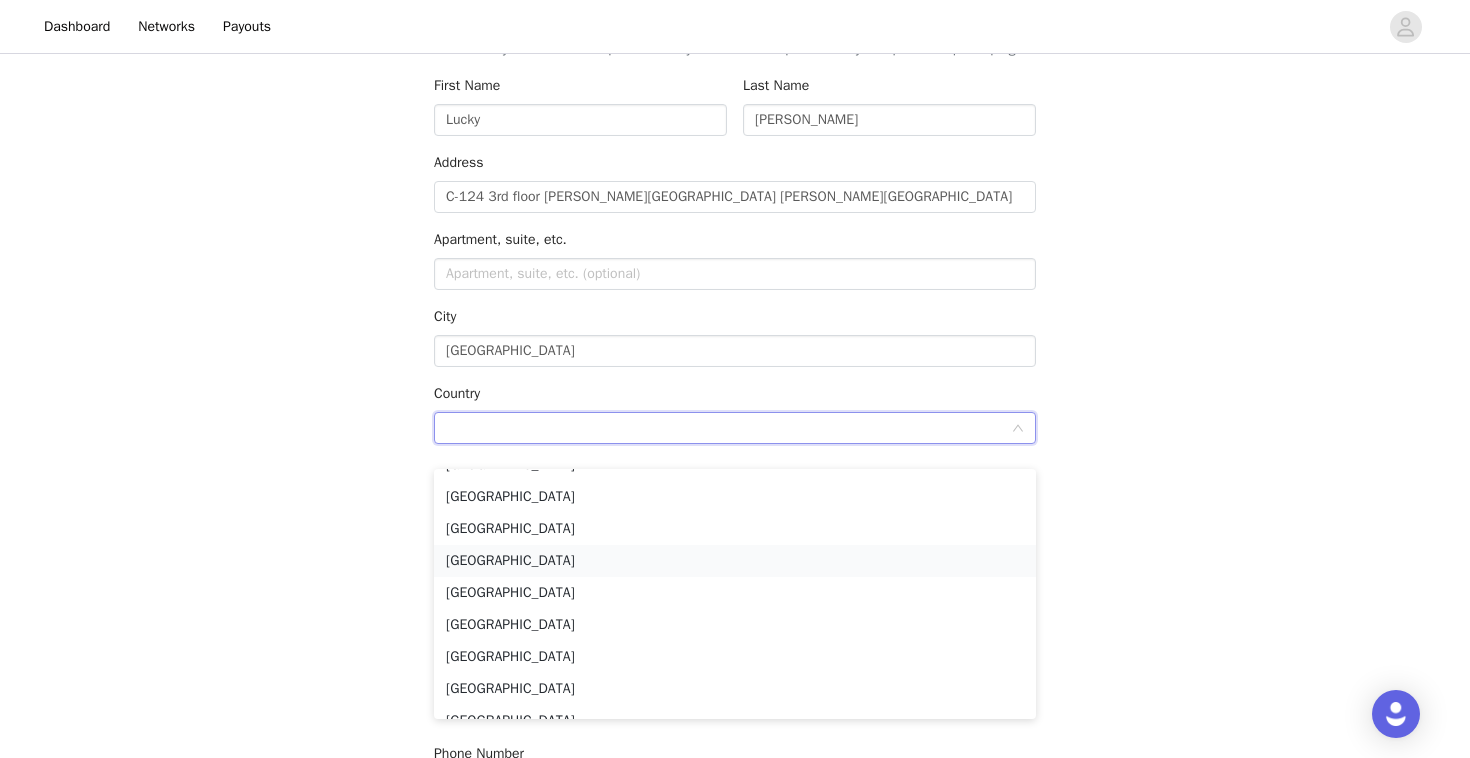 click on "India" at bounding box center (735, 561) 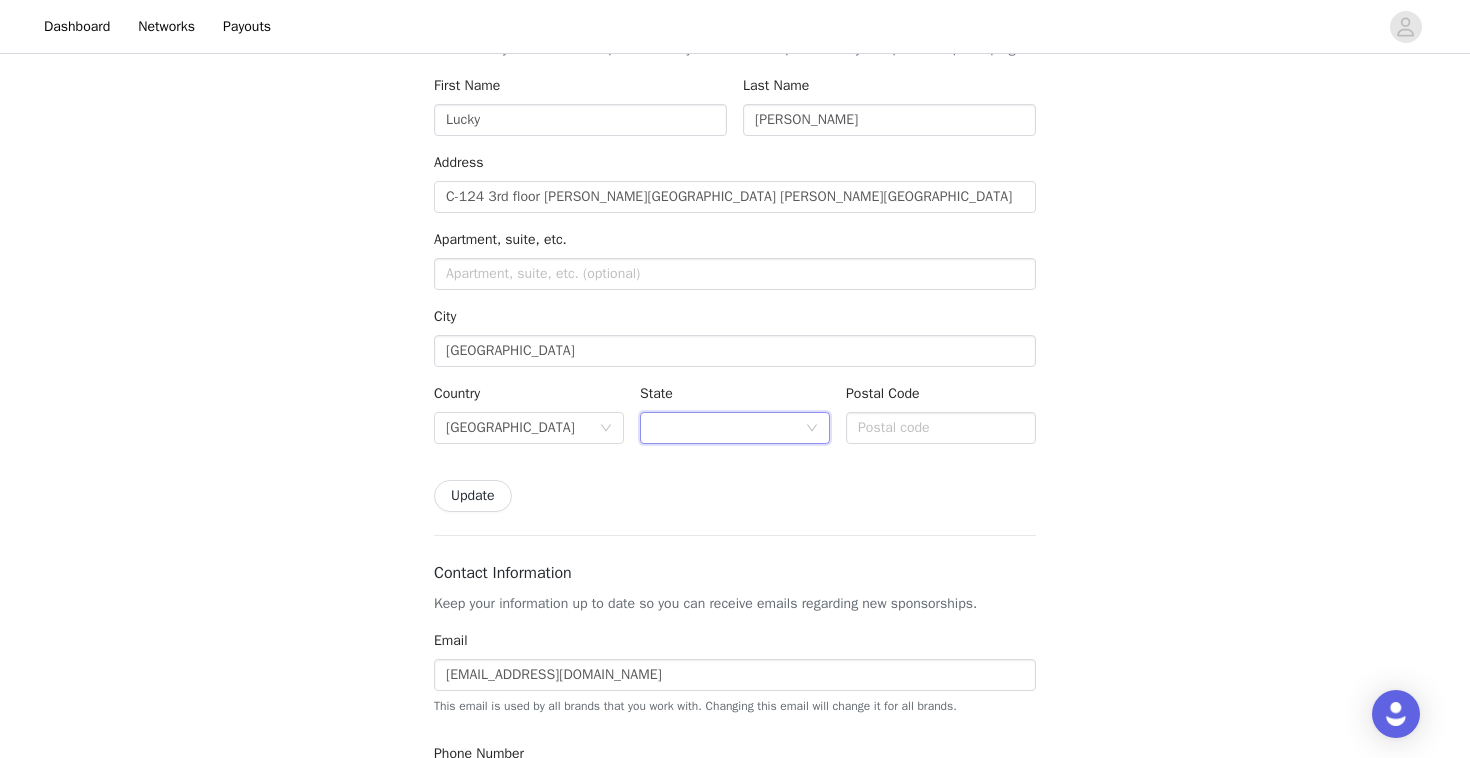 click at bounding box center (728, 428) 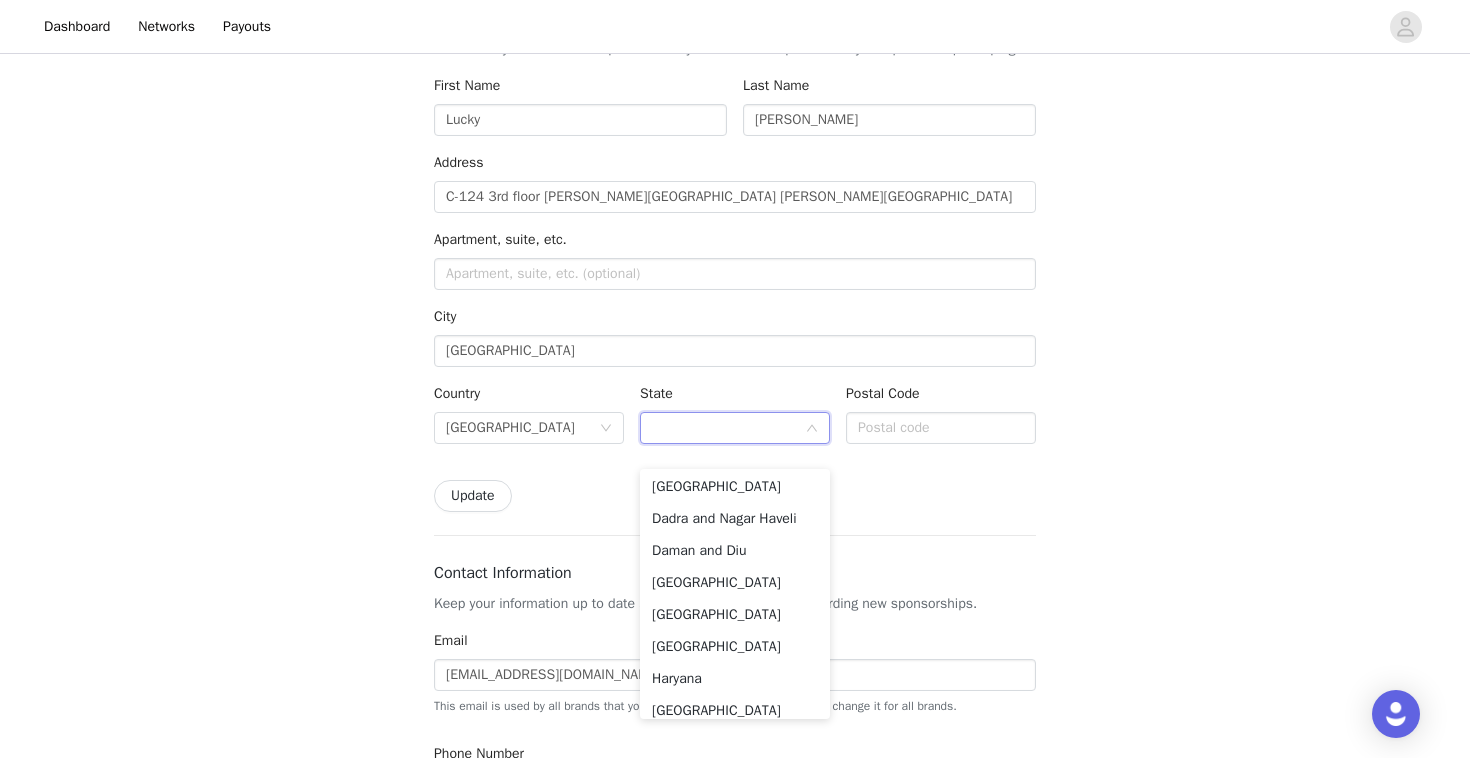 scroll, scrollTop: 231, scrollLeft: 0, axis: vertical 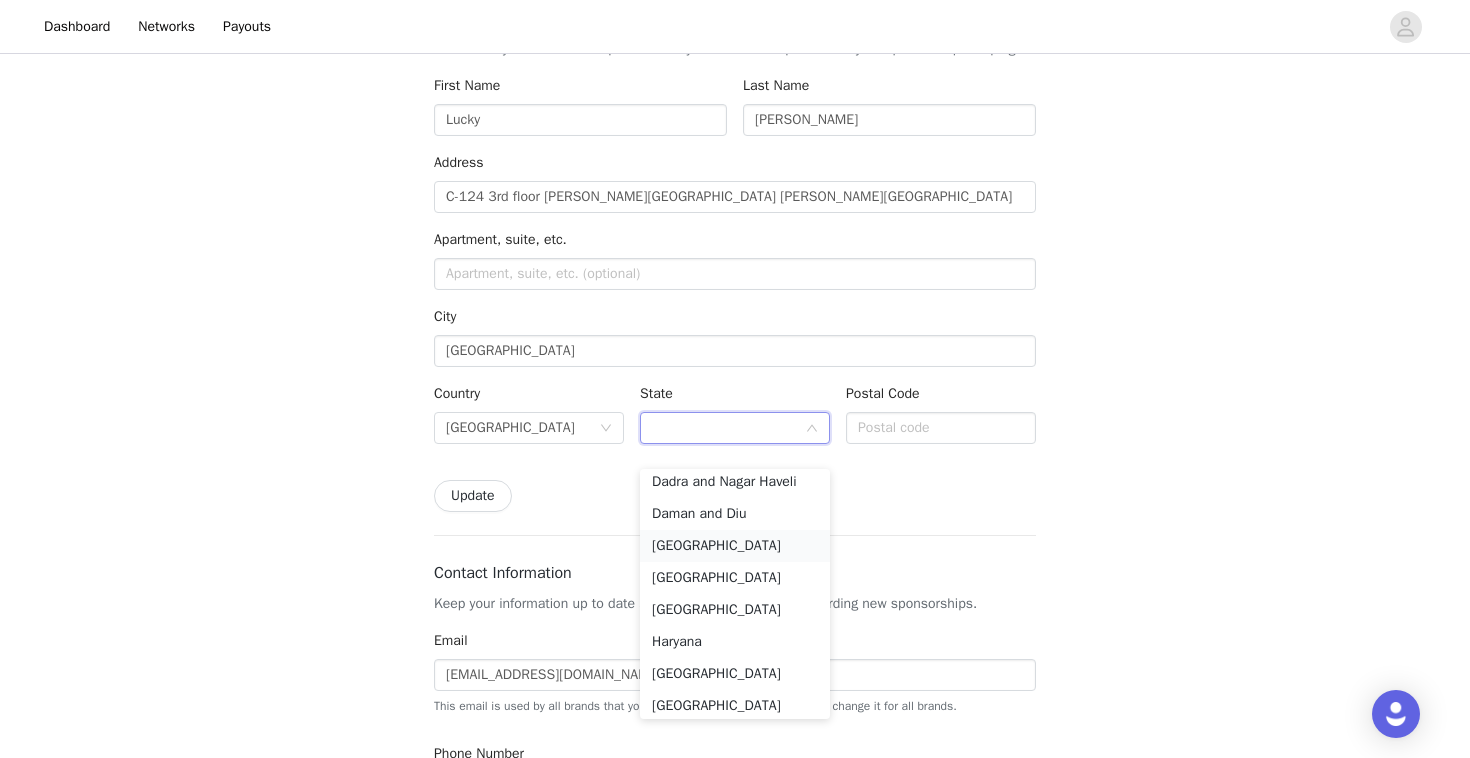 click on "Delhi" at bounding box center [735, 546] 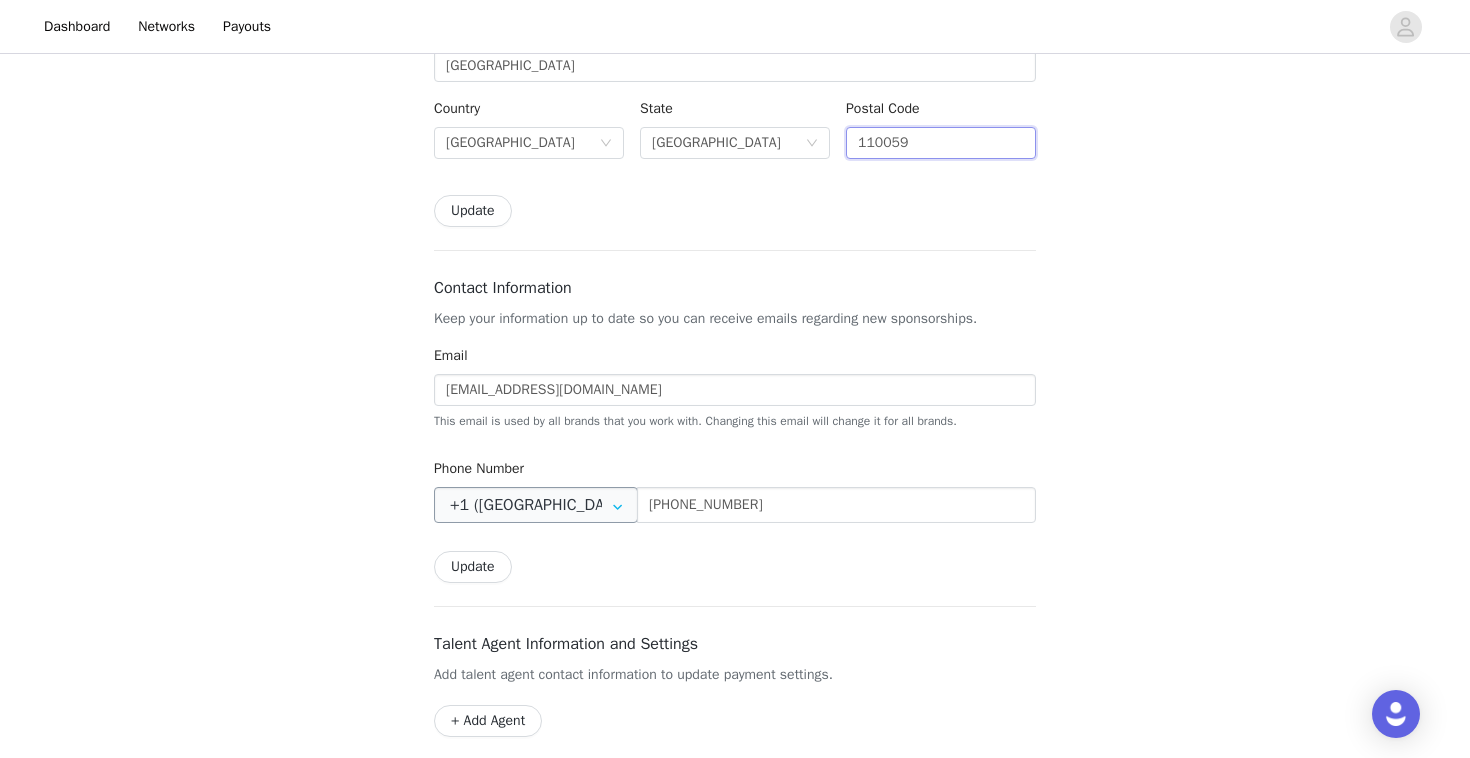 scroll, scrollTop: 490, scrollLeft: 0, axis: vertical 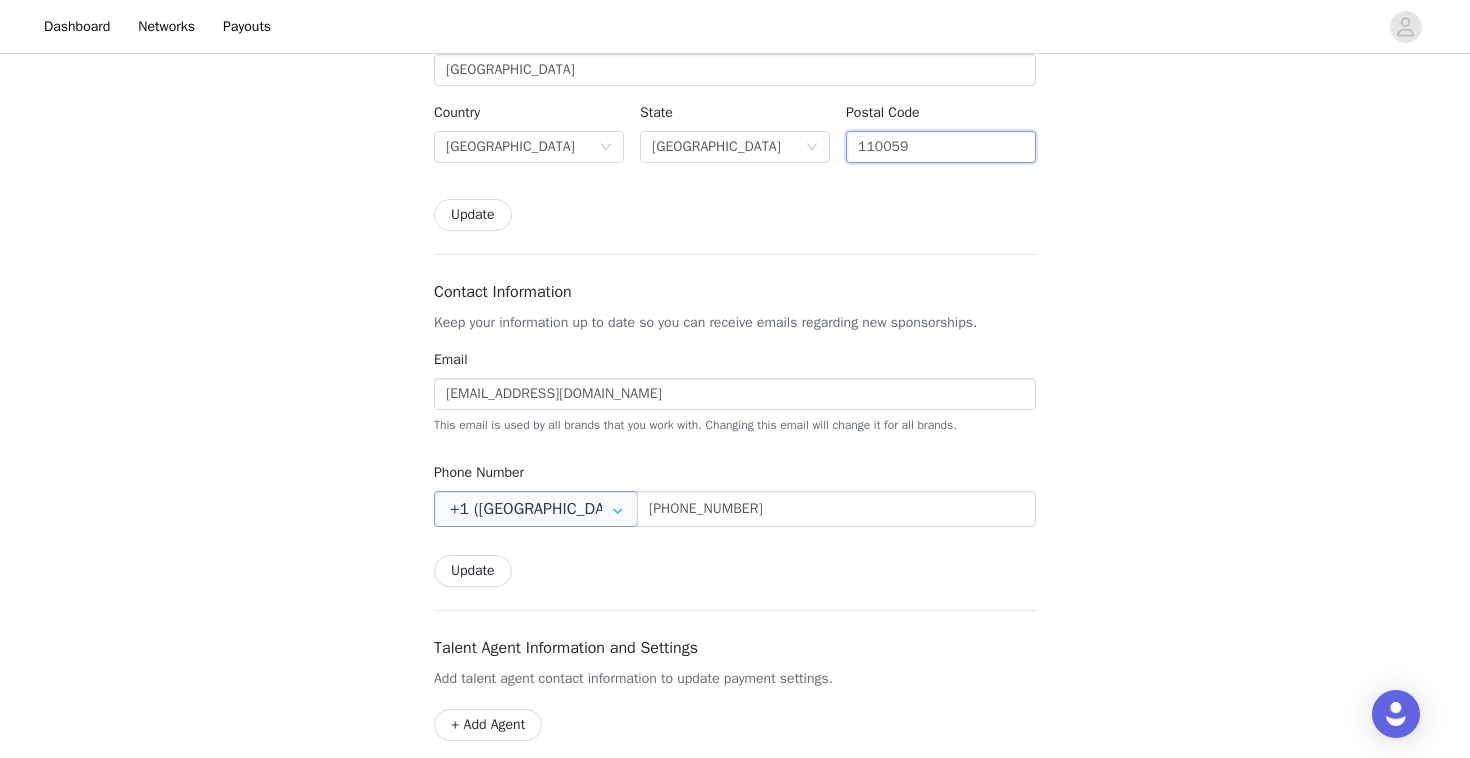 type on "110059" 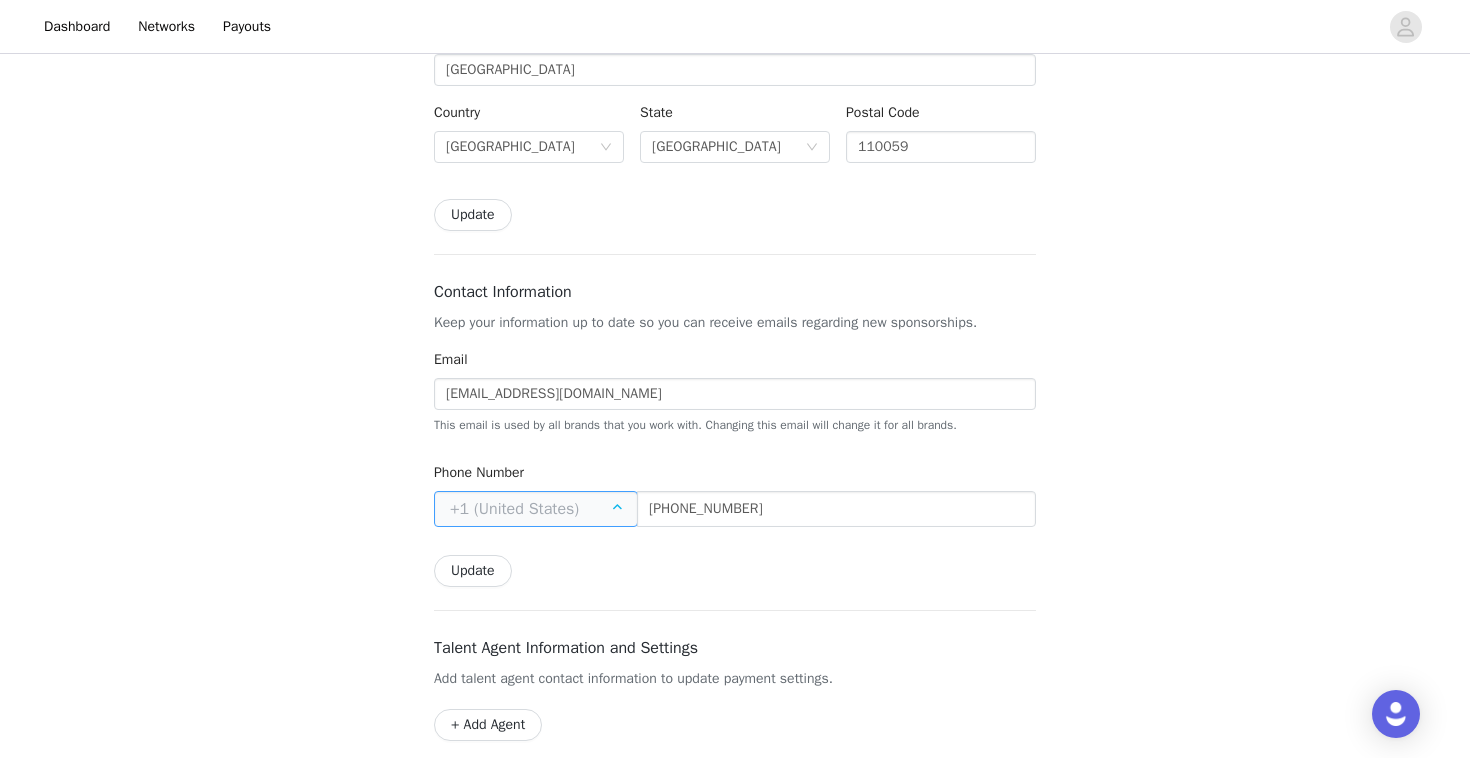 click at bounding box center [536, 509] 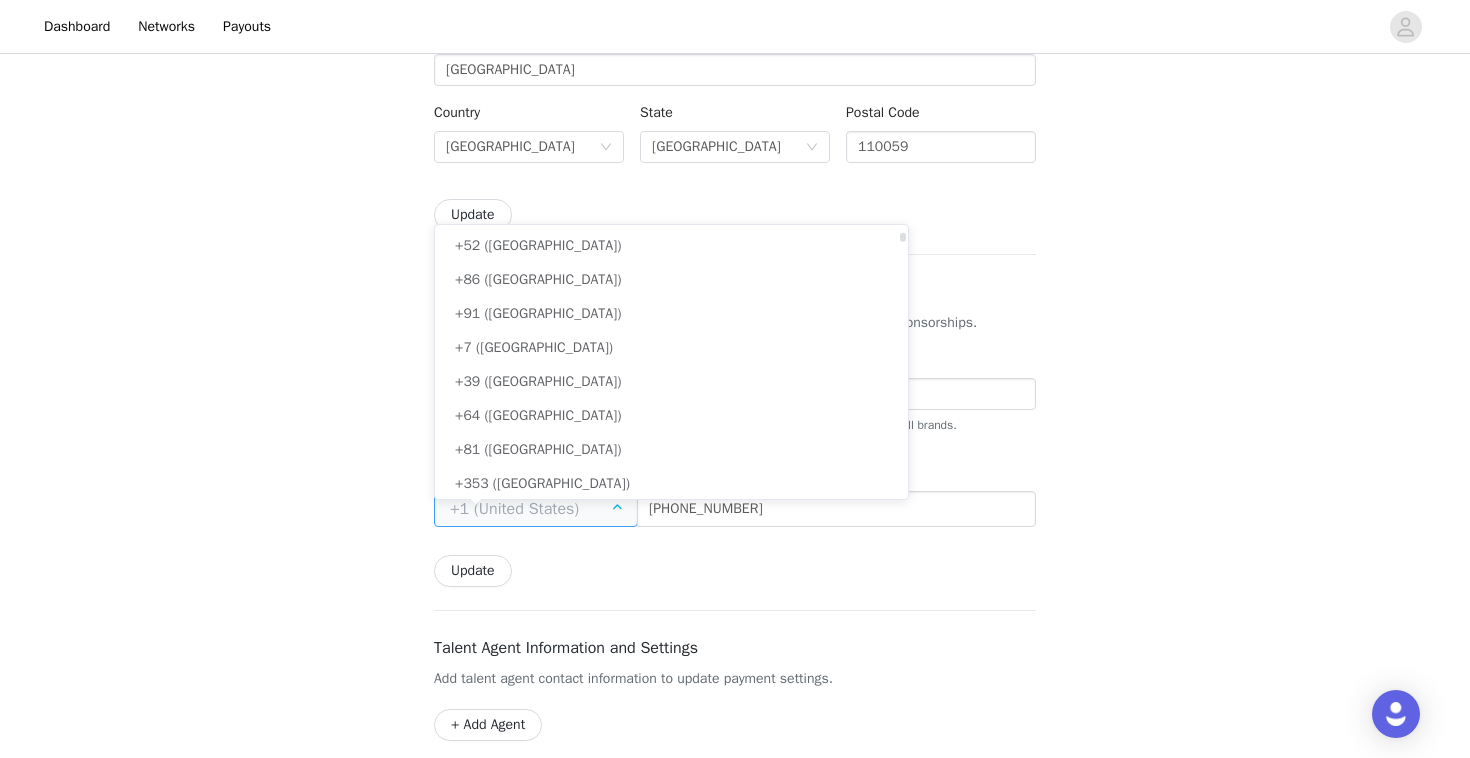 scroll, scrollTop: 193, scrollLeft: 0, axis: vertical 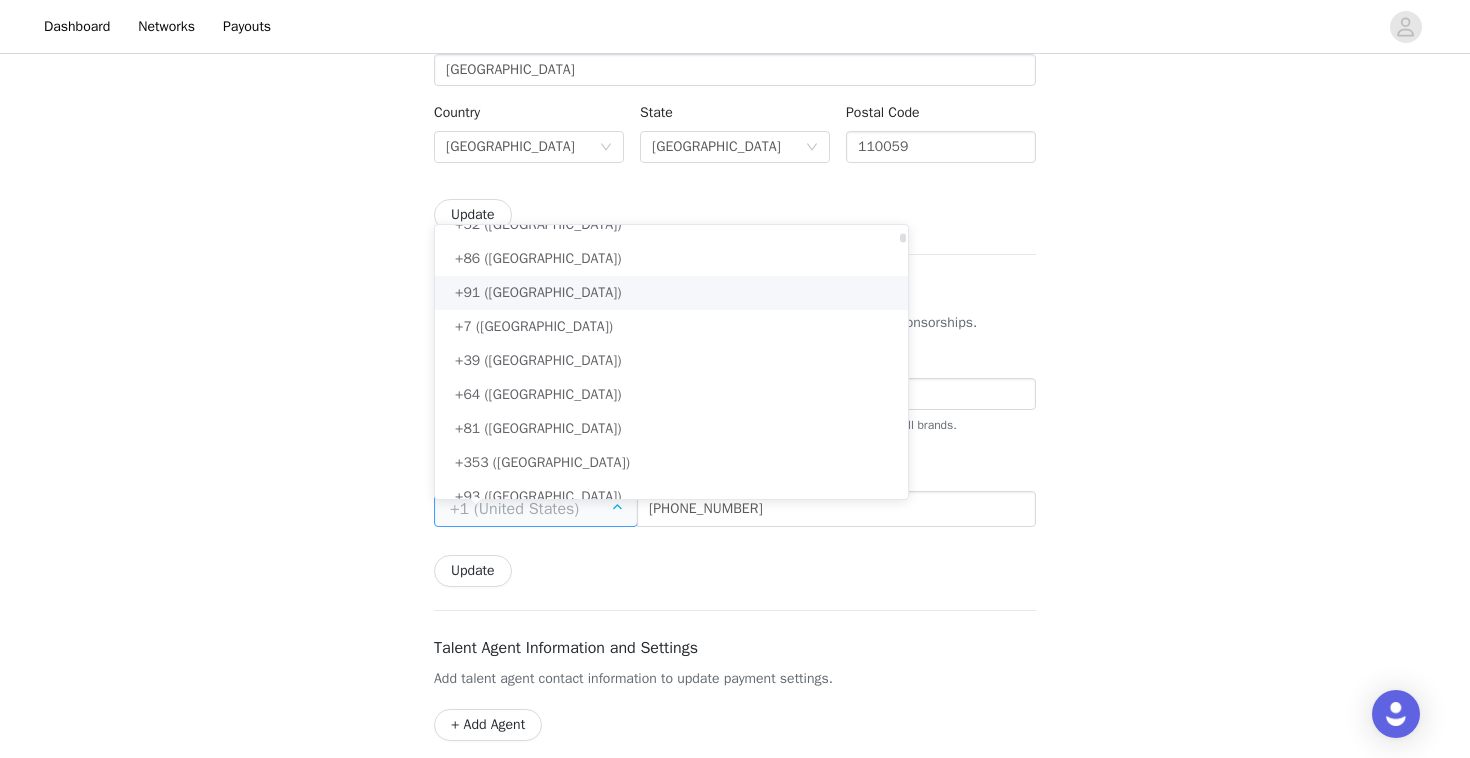 click on "+91 (India)" at bounding box center (671, 293) 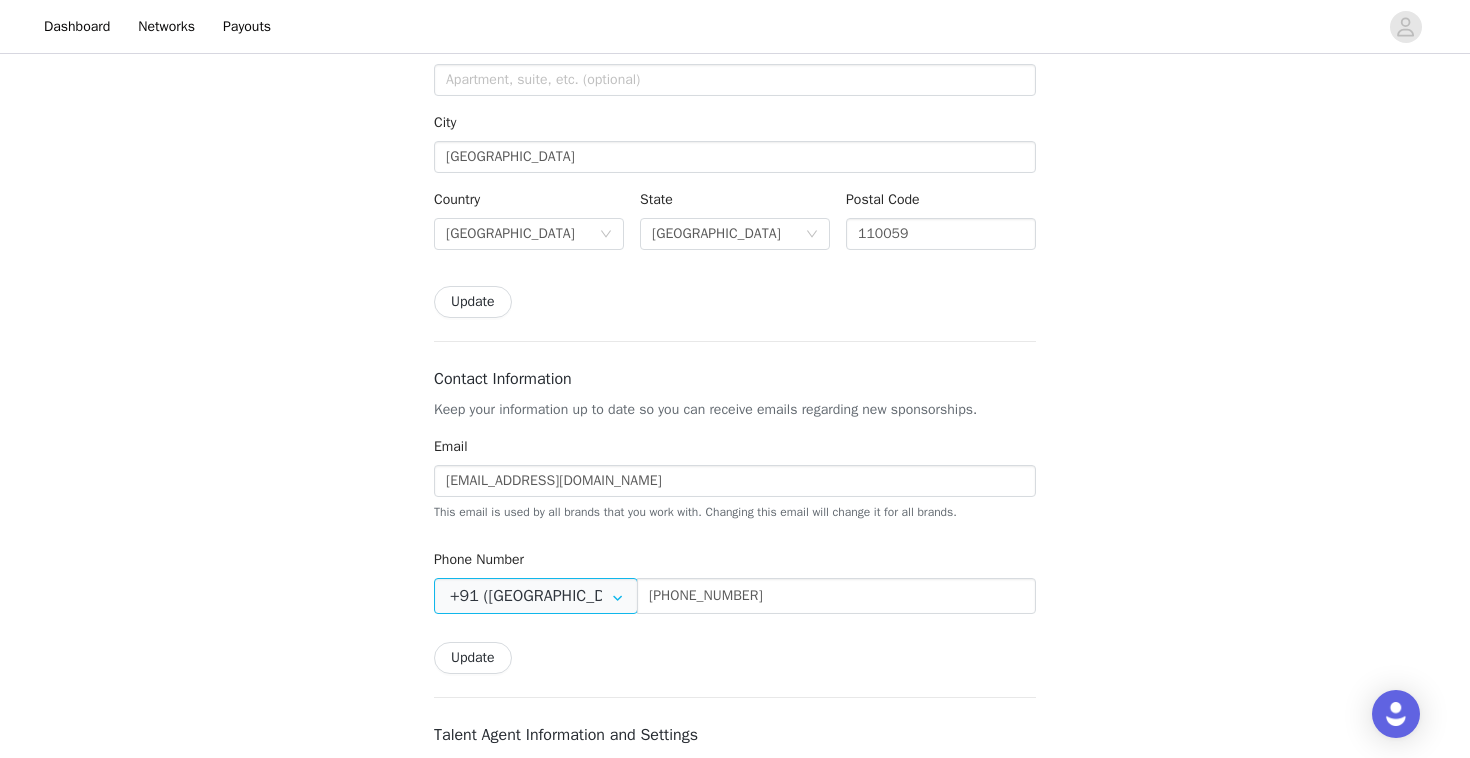 scroll, scrollTop: 376, scrollLeft: 0, axis: vertical 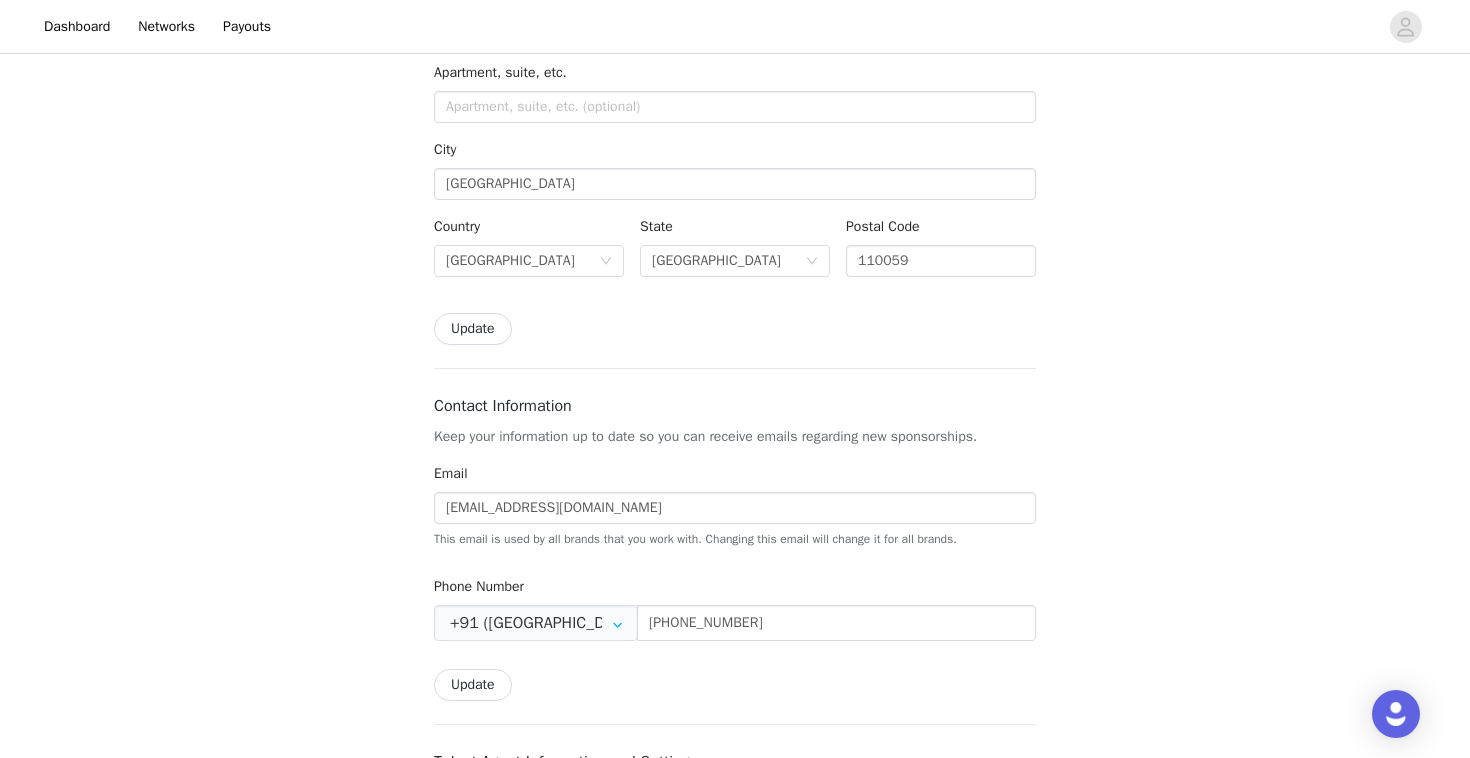 click on "Update" at bounding box center (473, 329) 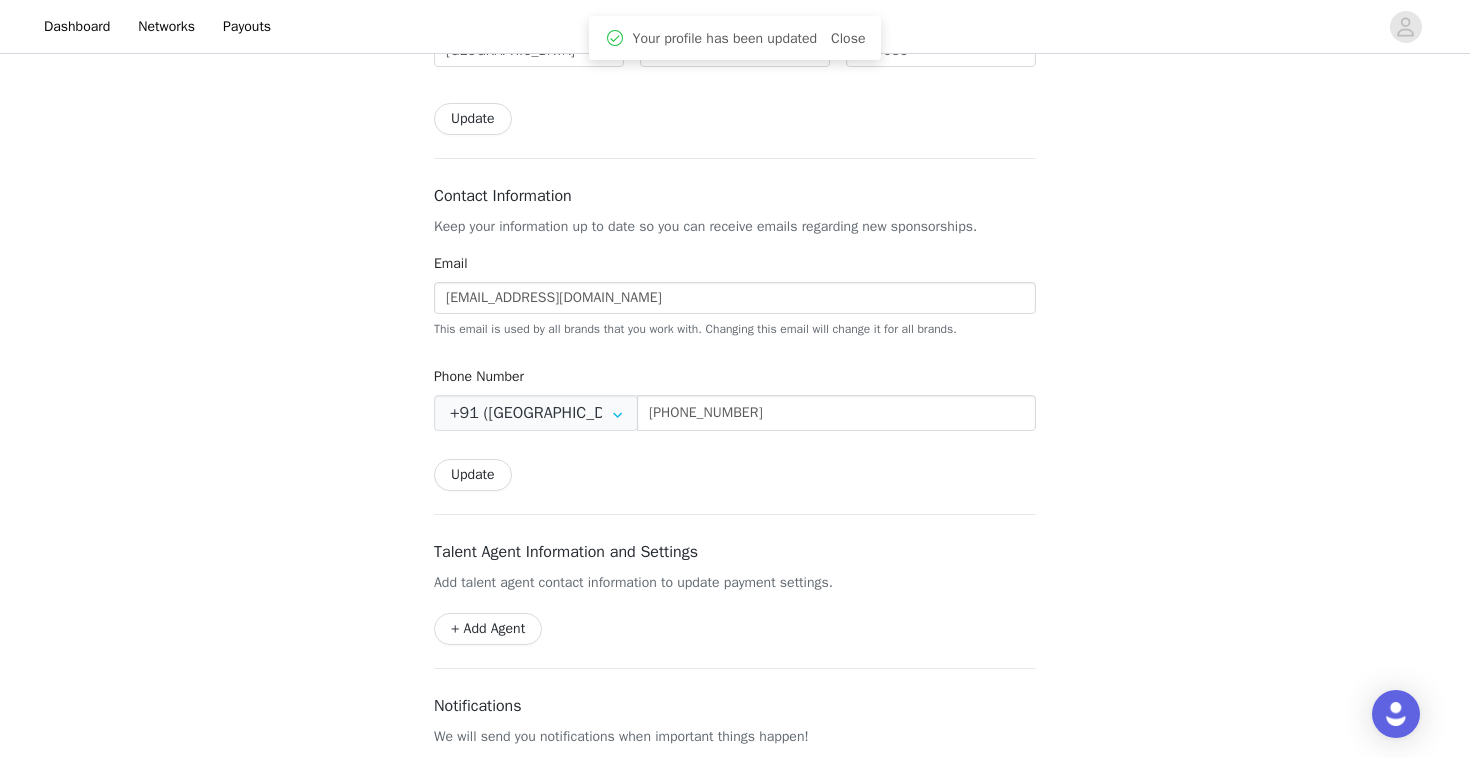 scroll, scrollTop: 588, scrollLeft: 0, axis: vertical 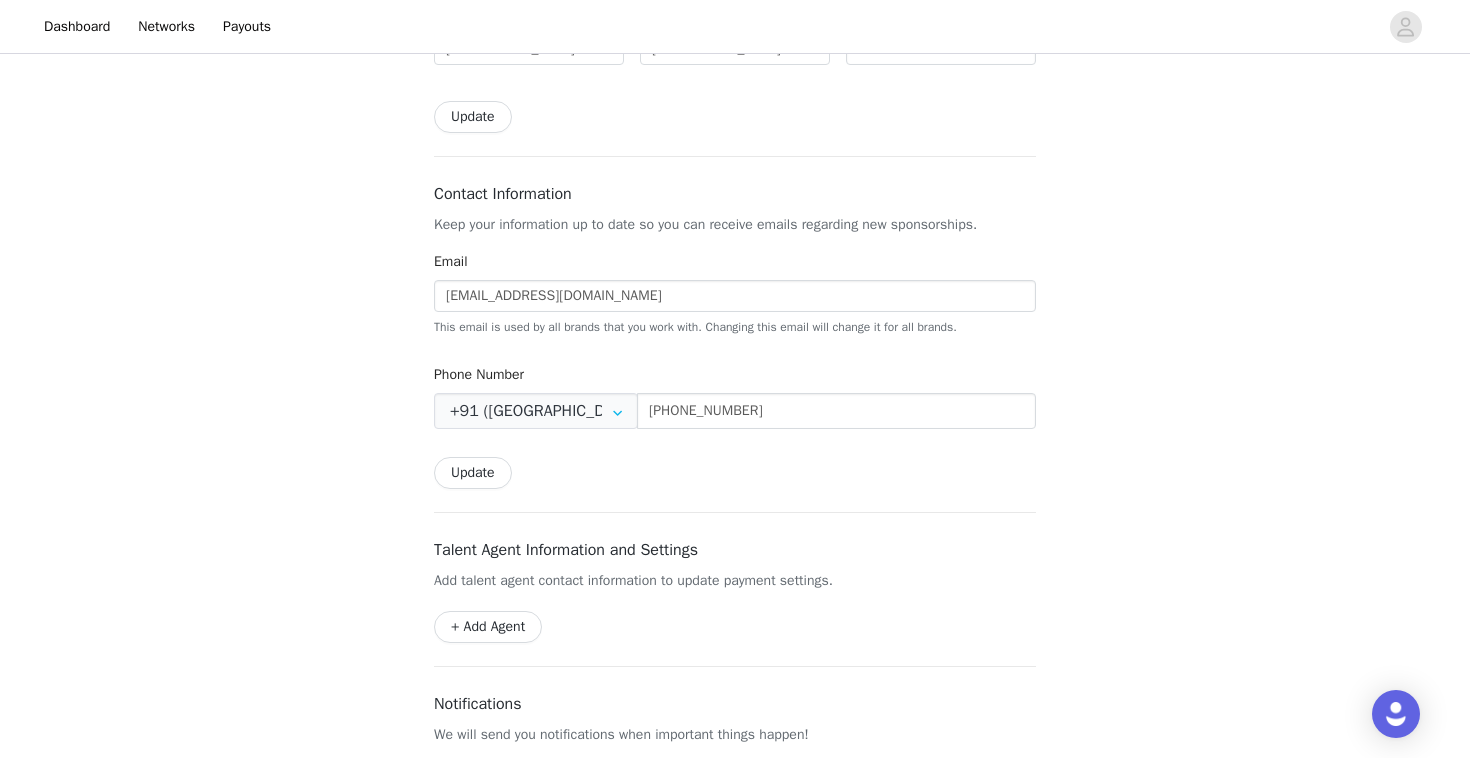 click on "Update" at bounding box center [473, 473] 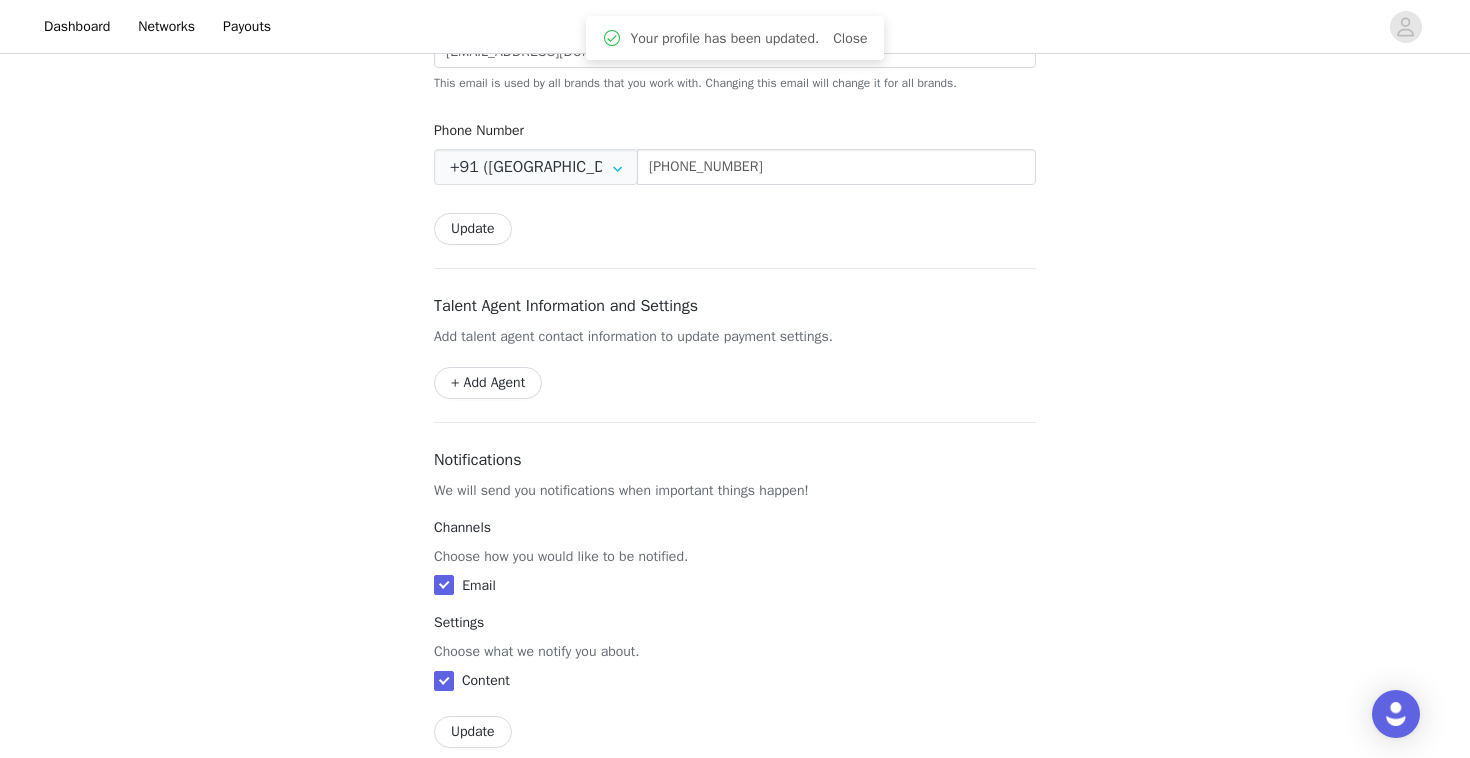 scroll, scrollTop: 838, scrollLeft: 0, axis: vertical 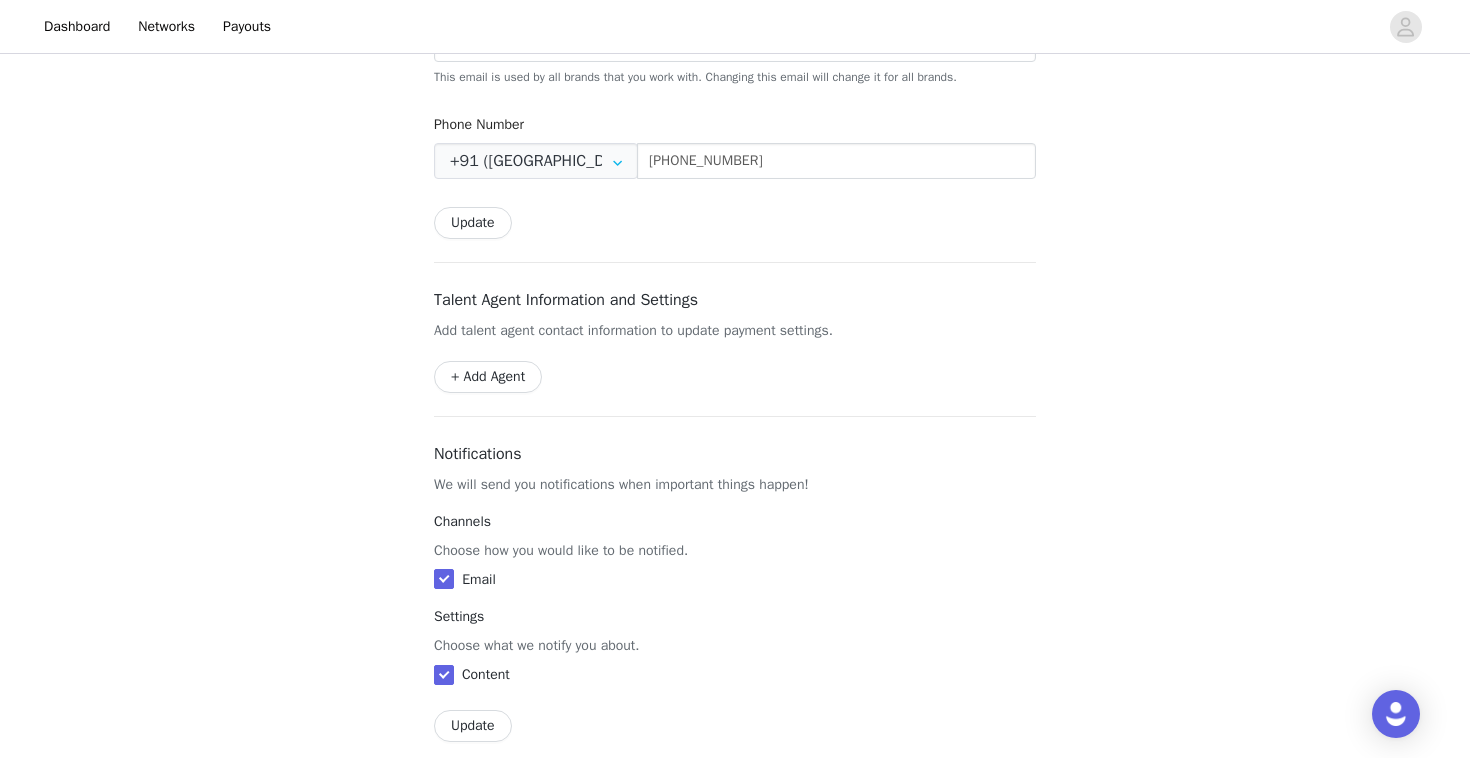 click on "+ Add Agent" at bounding box center (488, 377) 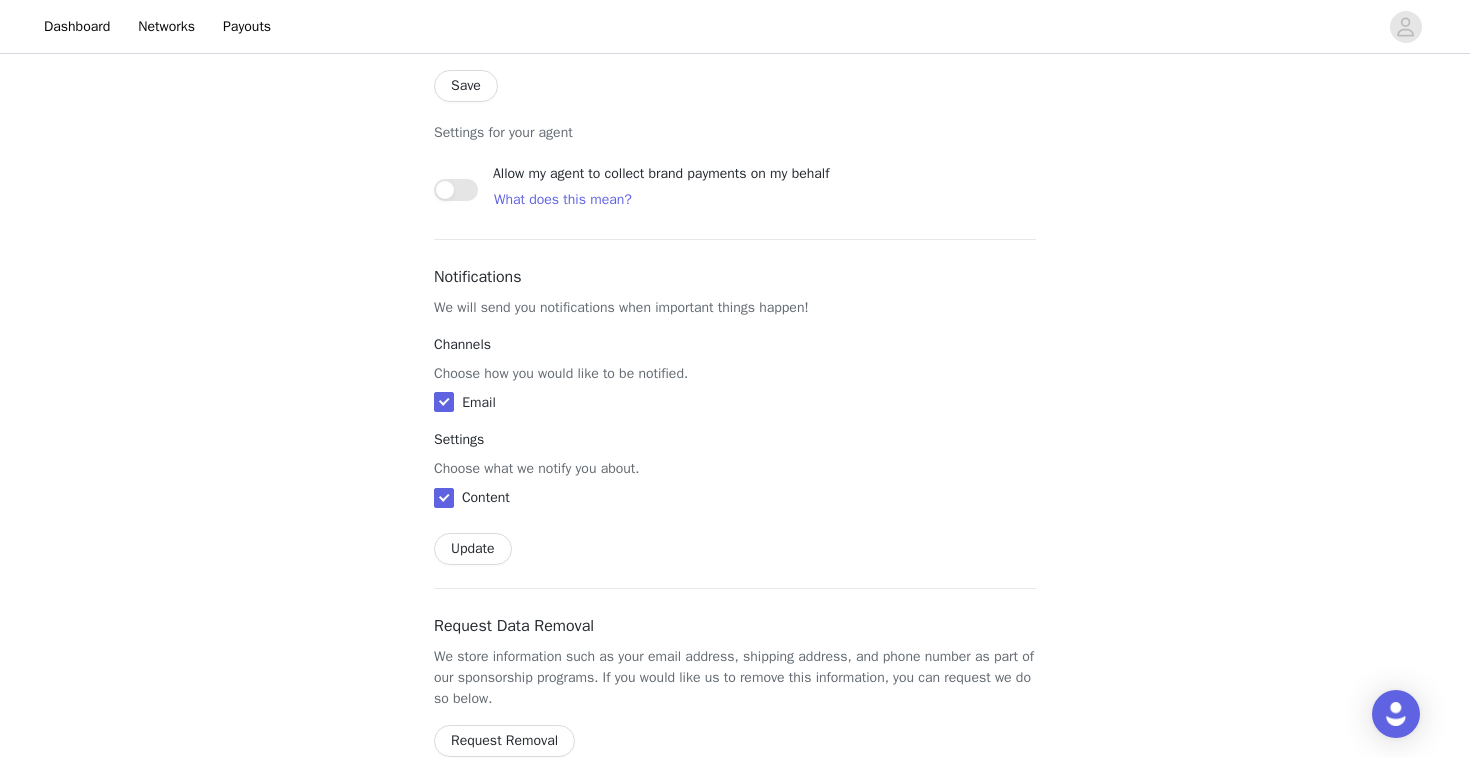 scroll, scrollTop: 1232, scrollLeft: 0, axis: vertical 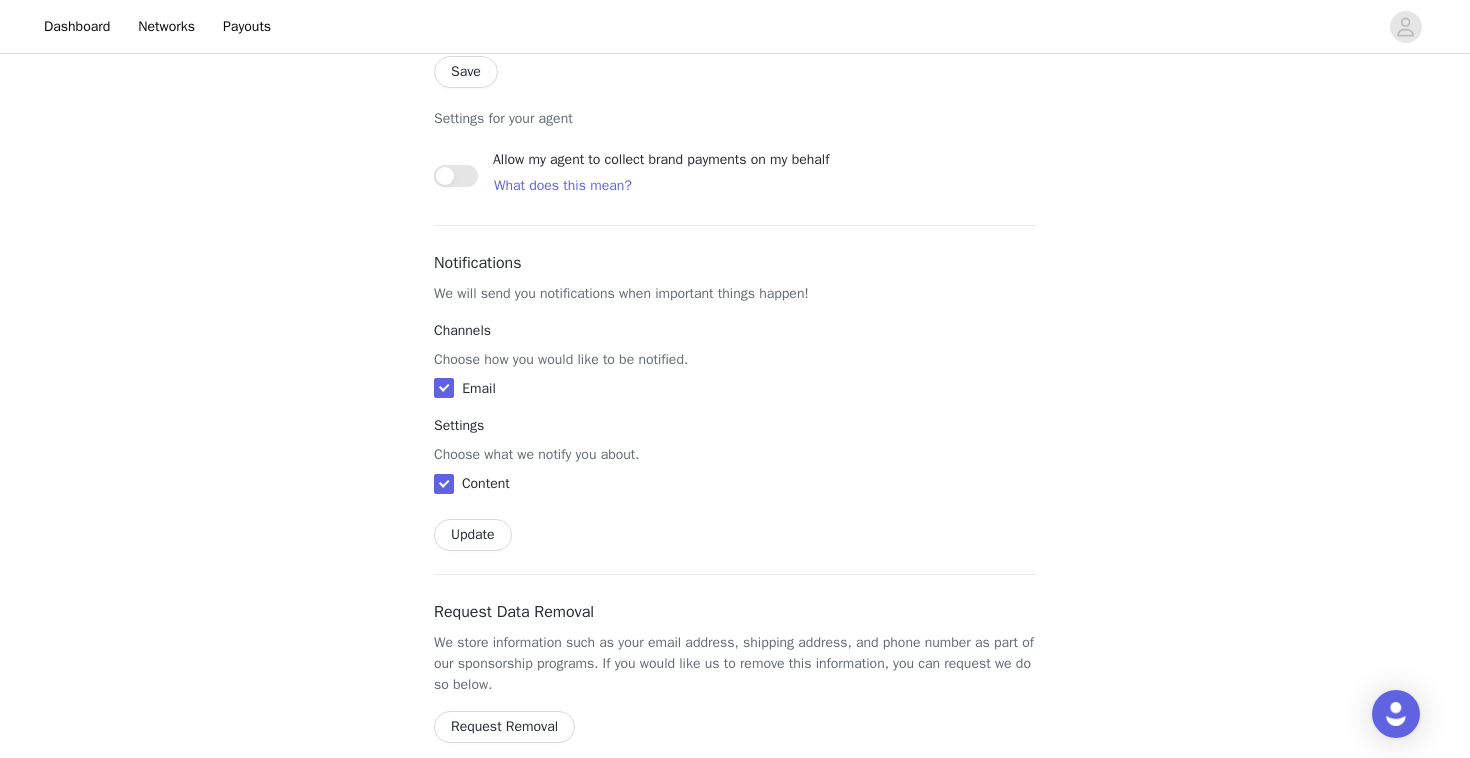 click on "Update" at bounding box center (473, 535) 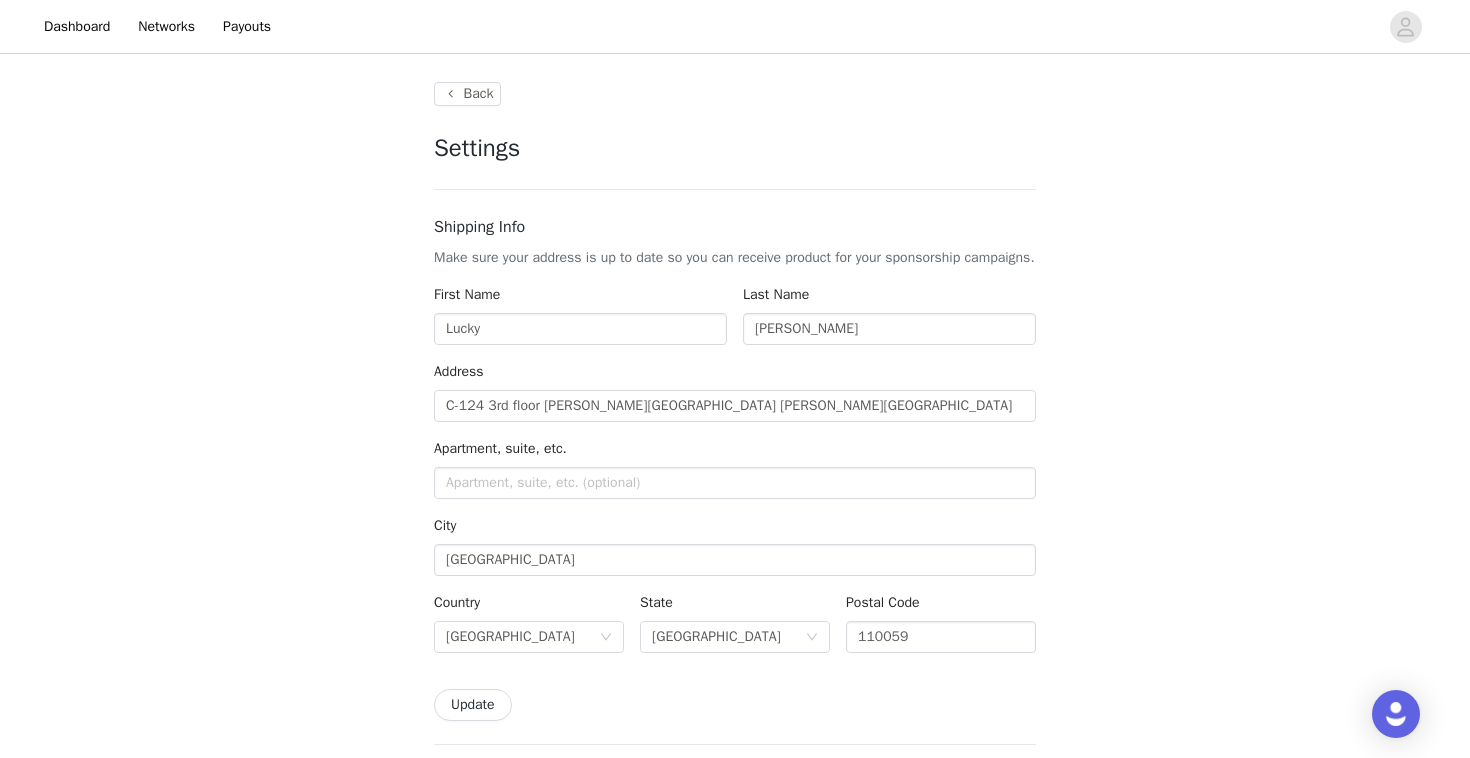 scroll, scrollTop: 0, scrollLeft: 0, axis: both 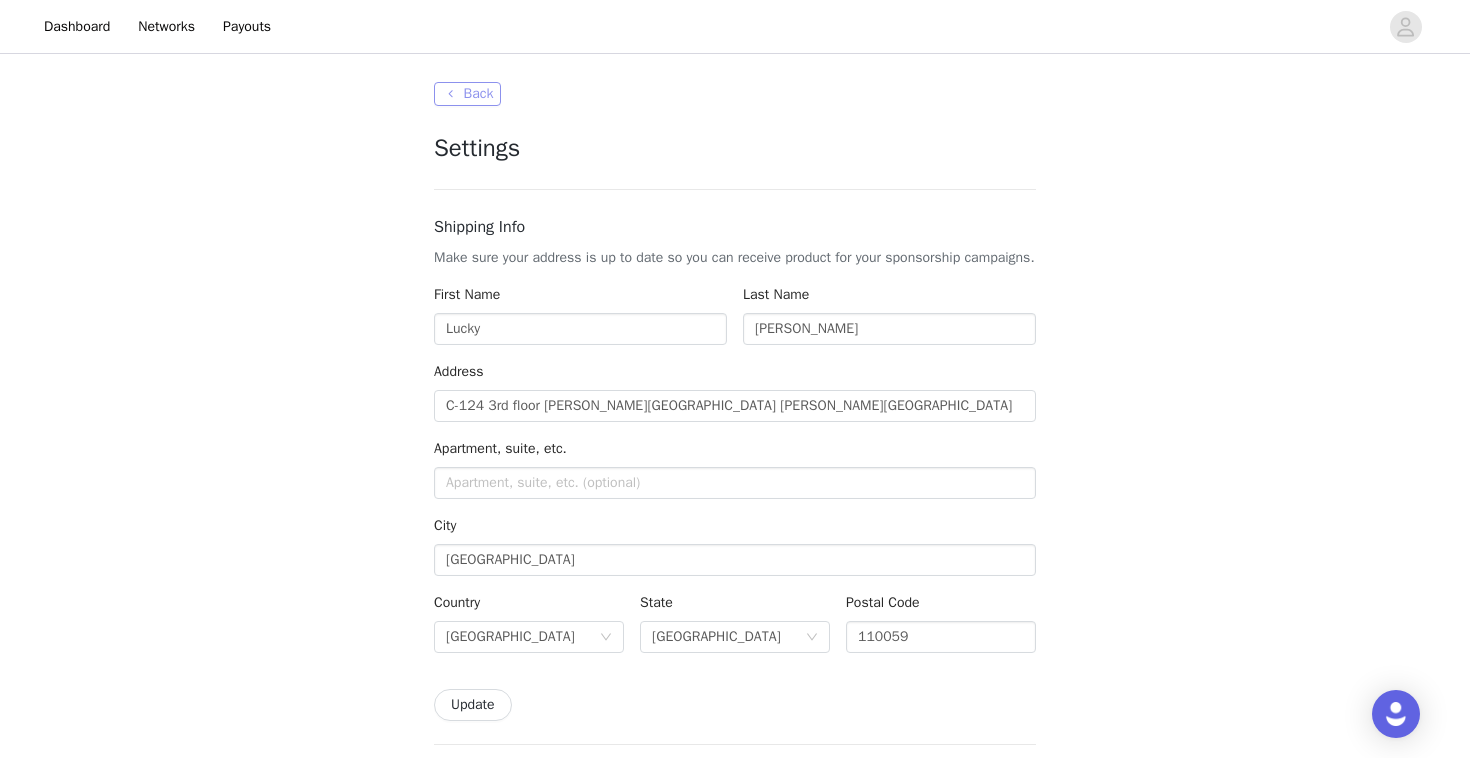 click on "Back" at bounding box center (467, 94) 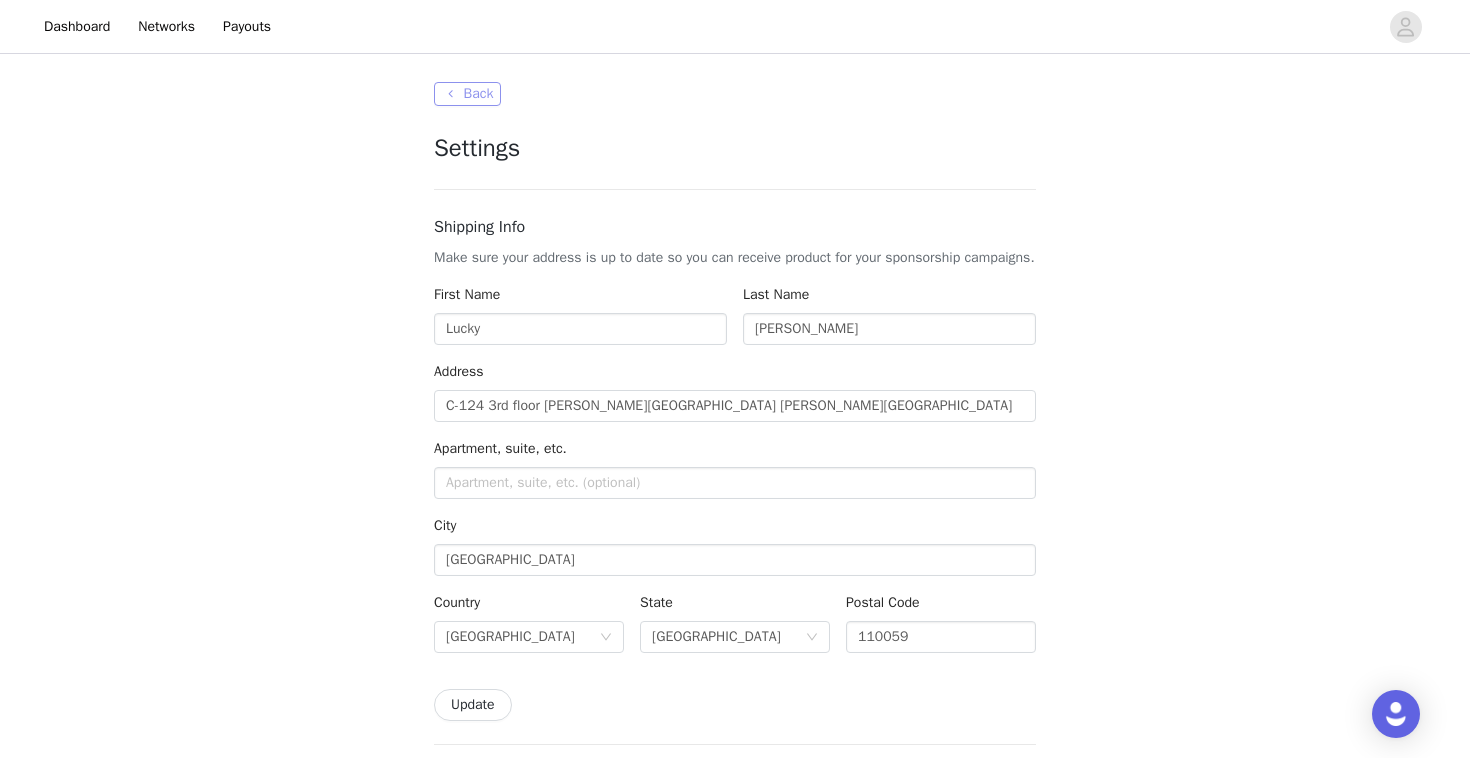 click on "Back" at bounding box center (467, 94) 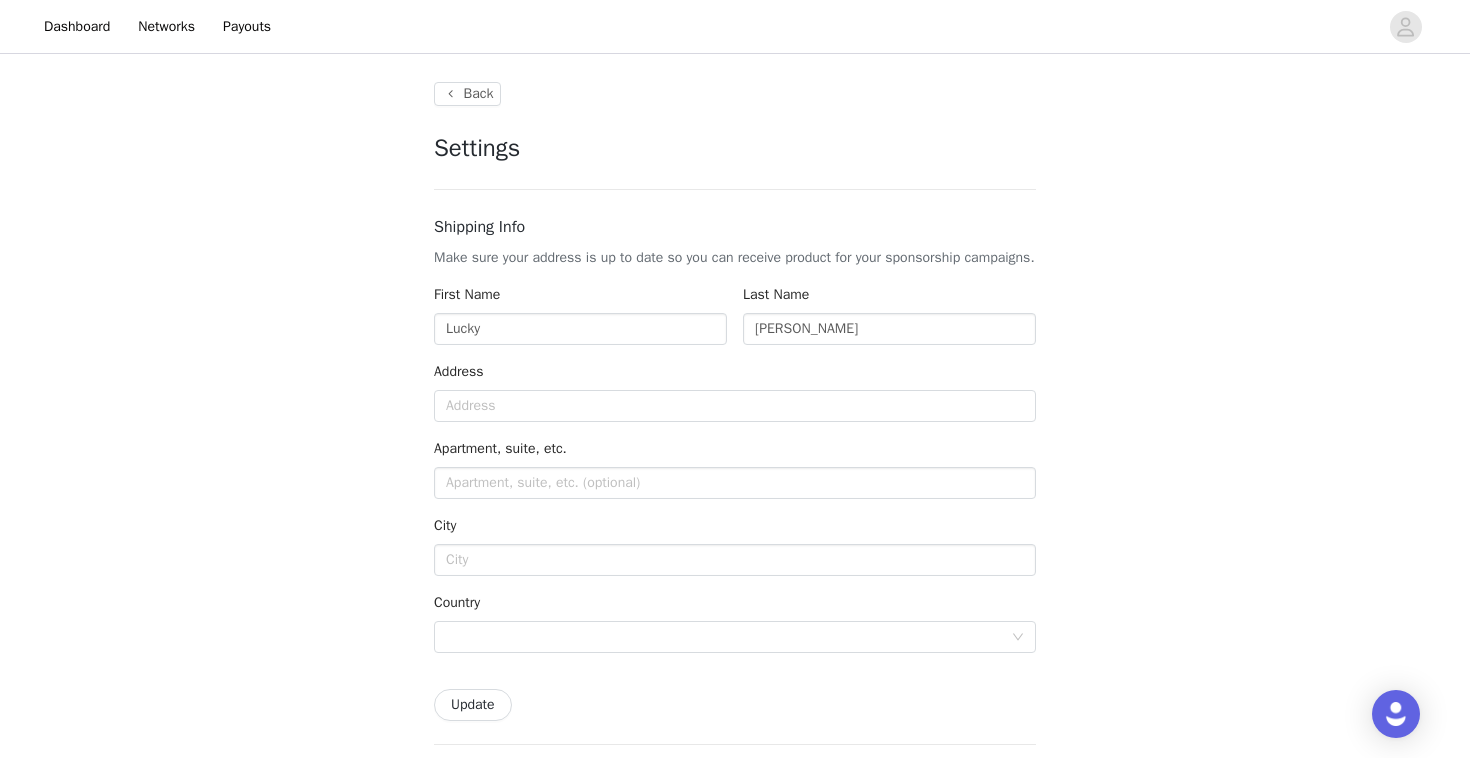 type on "+1 (United States)" 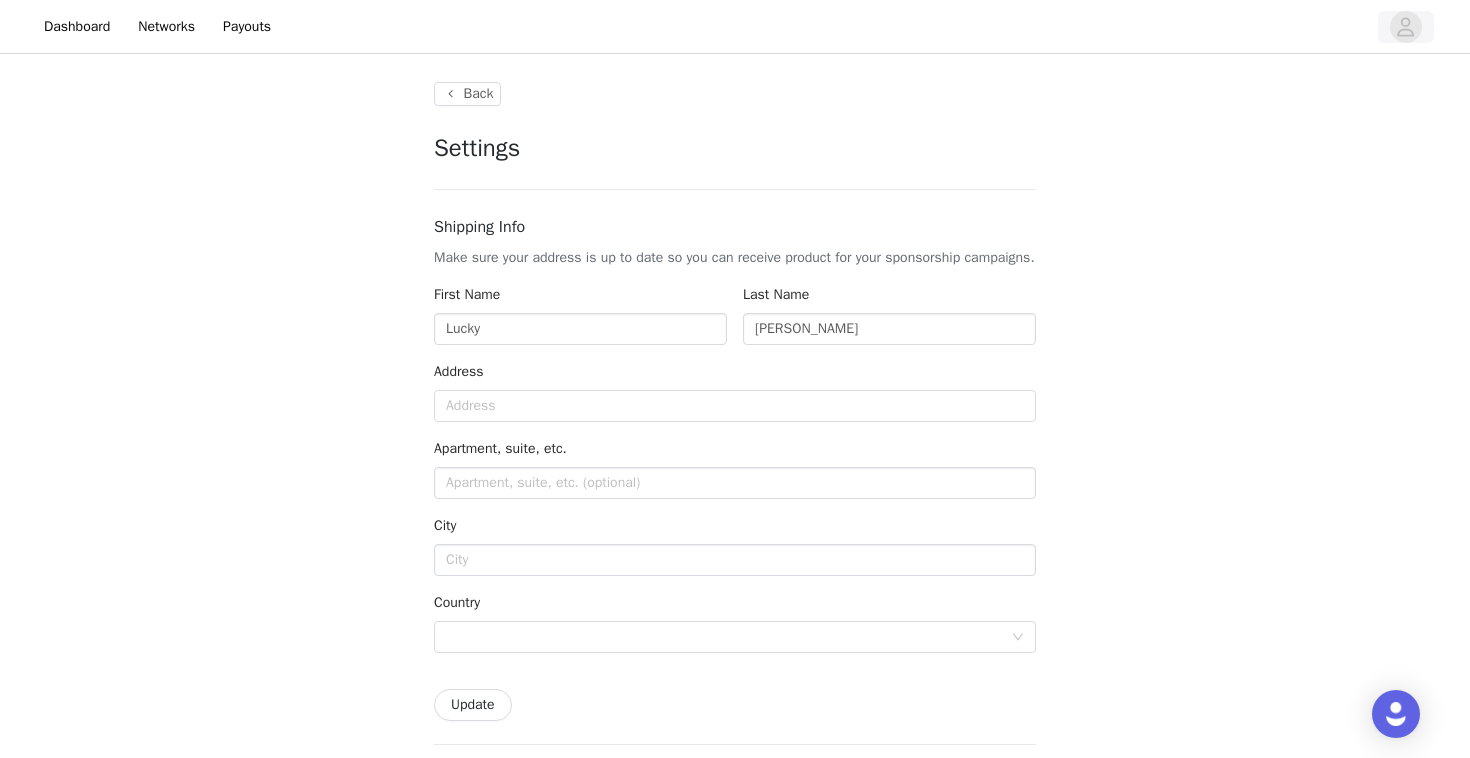 click 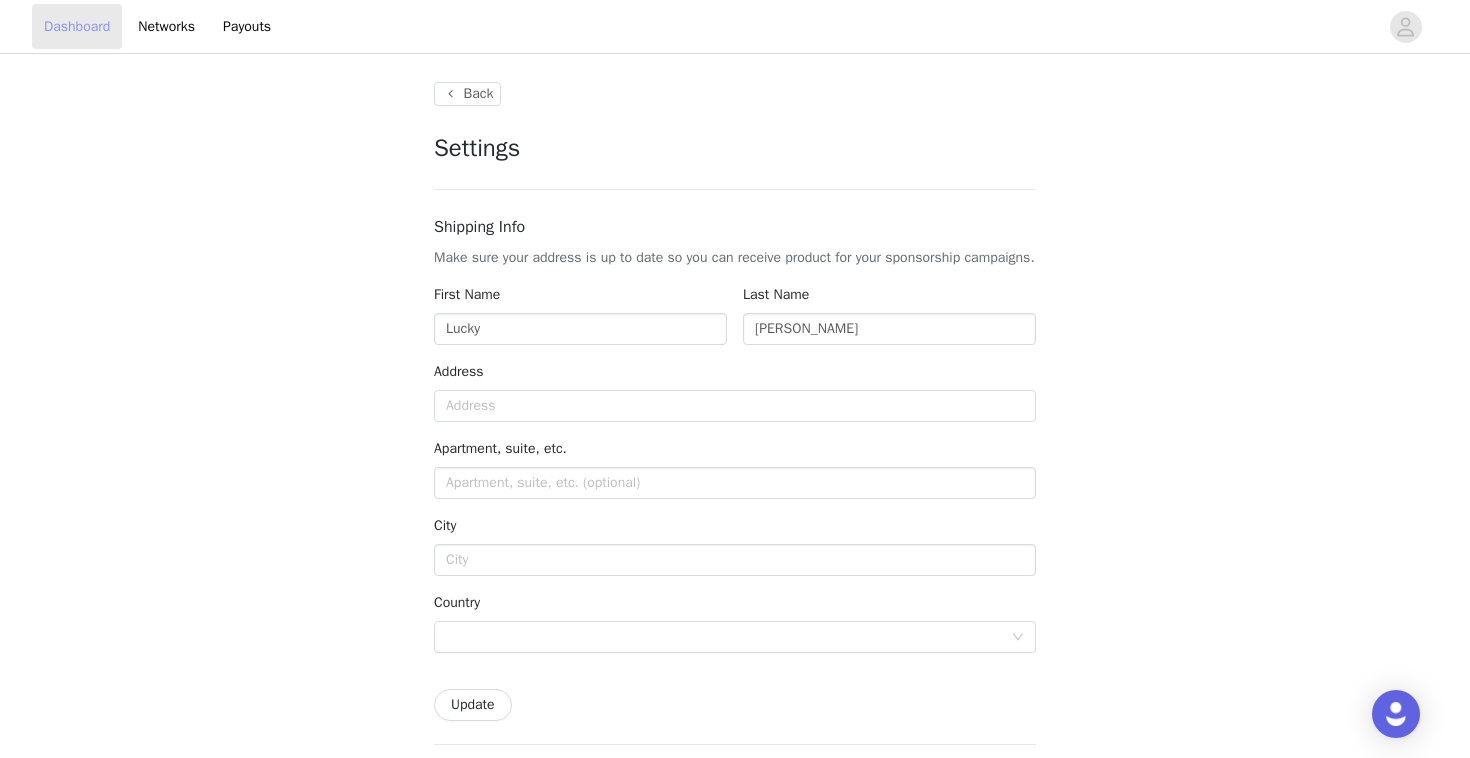 click on "Dashboard" at bounding box center (77, 26) 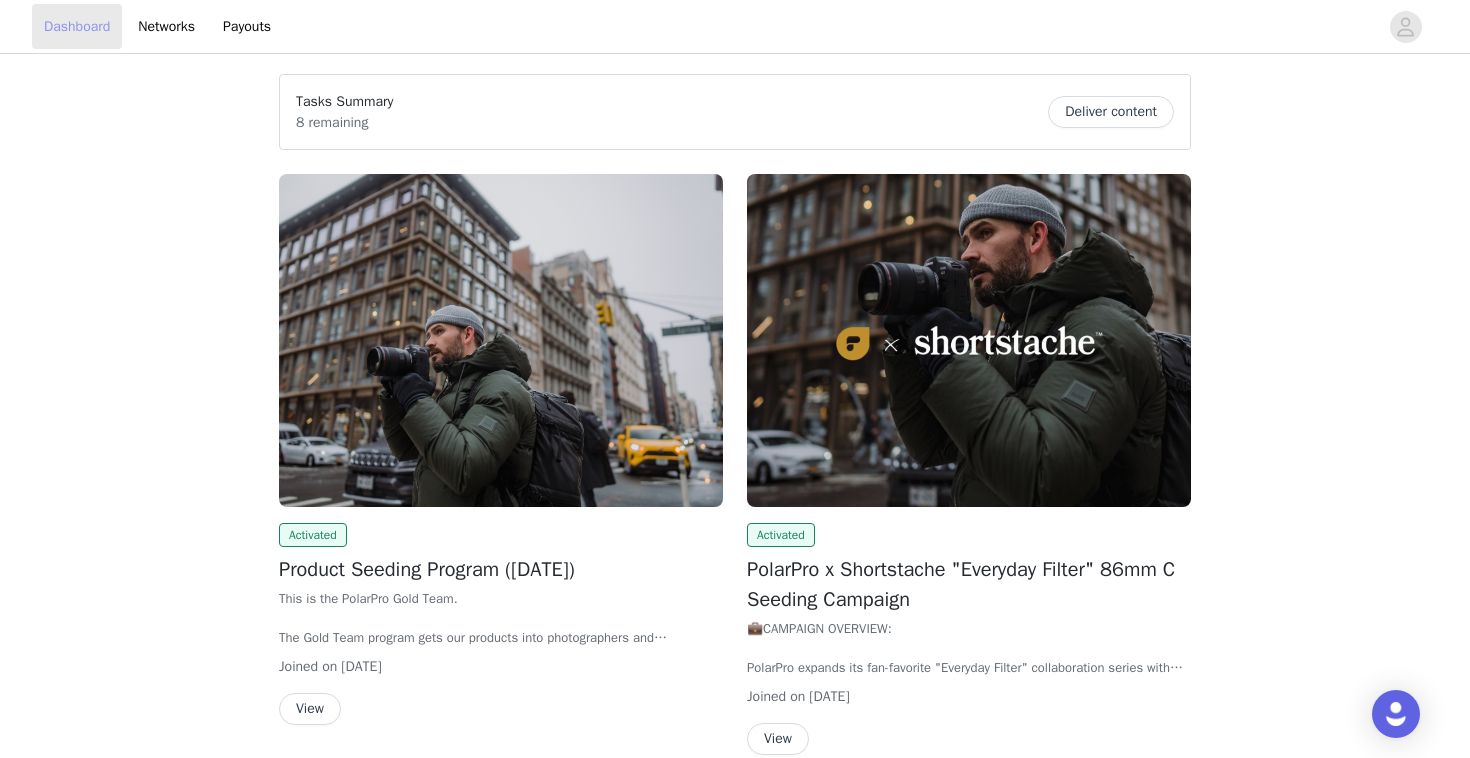 click on "Dashboard" at bounding box center (77, 26) 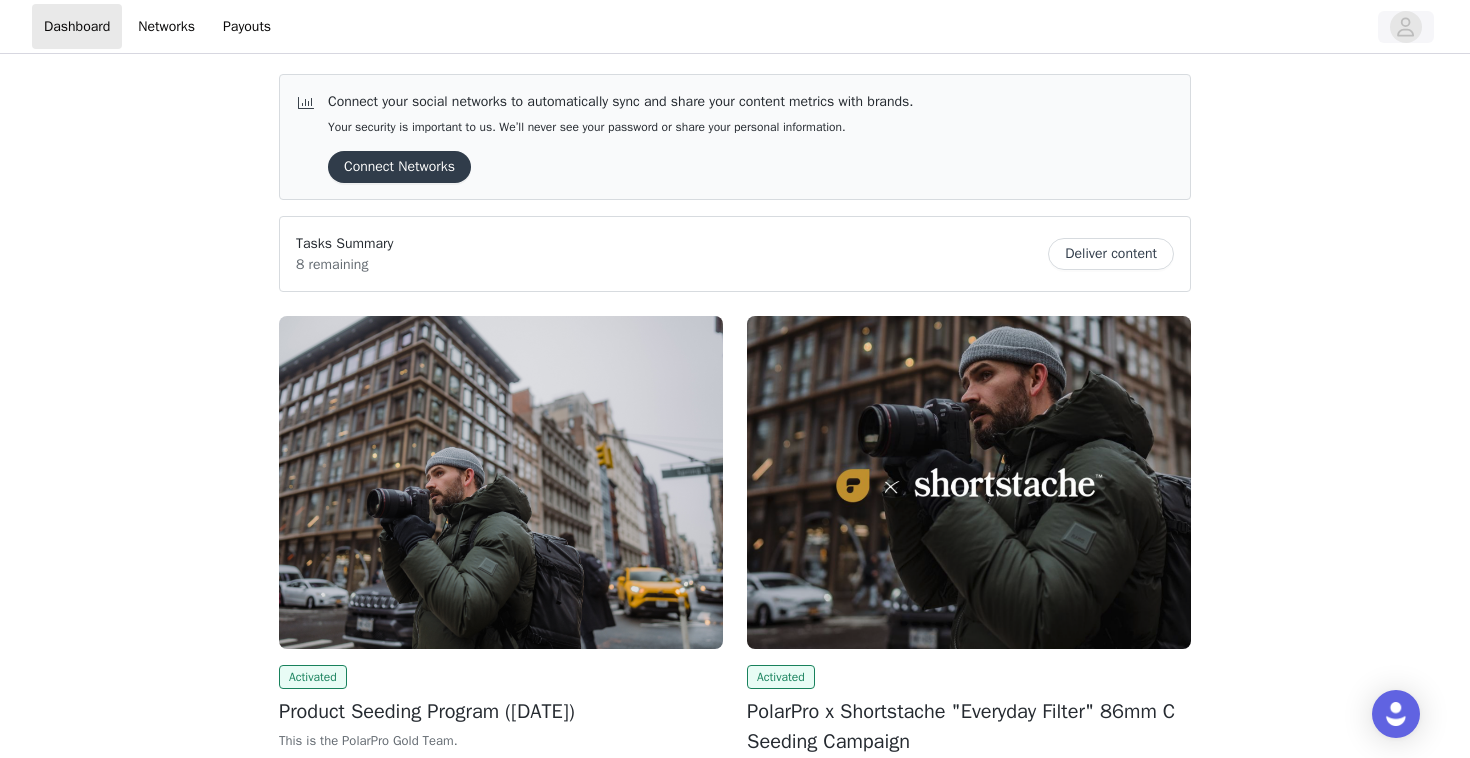 click 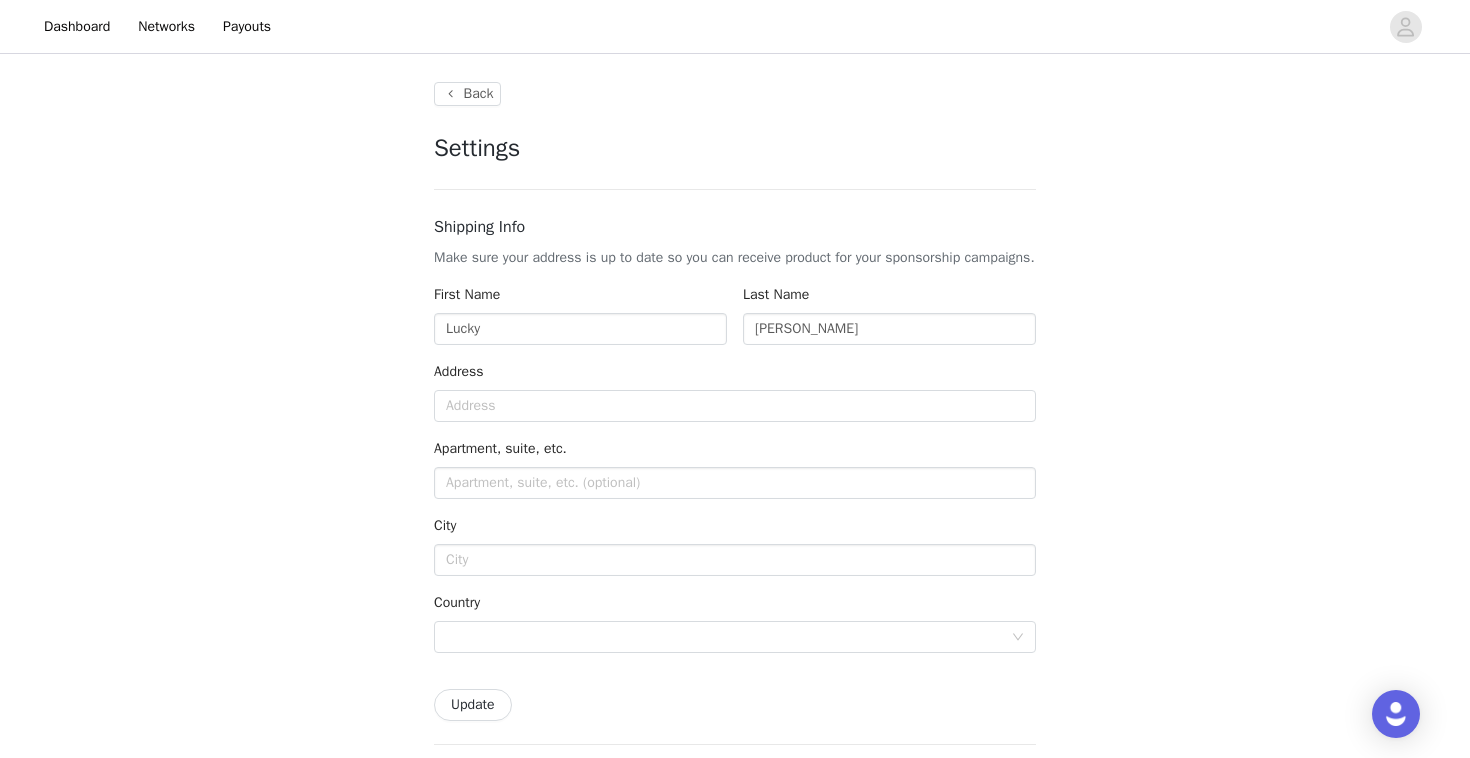 type on "+1 (United States)" 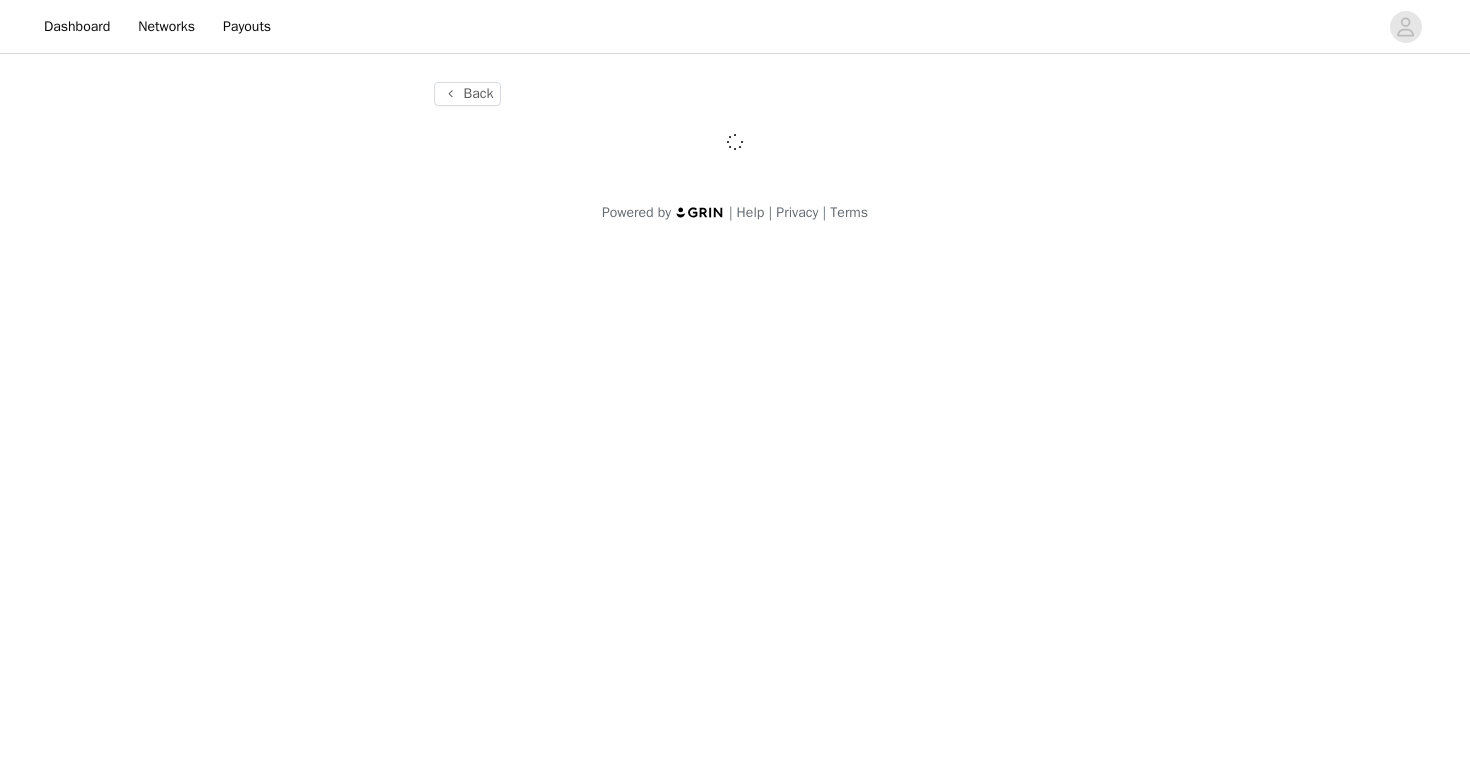 scroll, scrollTop: 0, scrollLeft: 0, axis: both 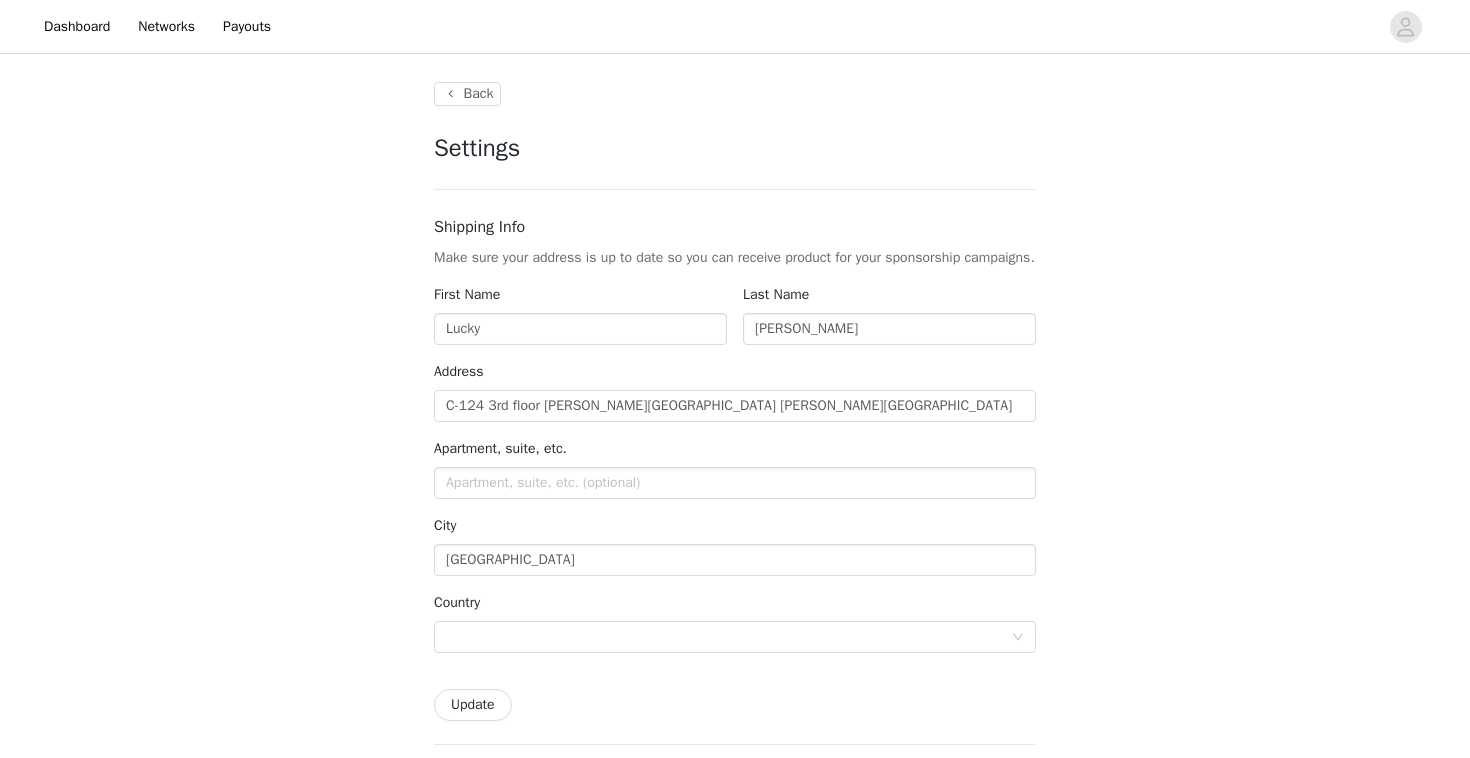 type on "+91 ([GEOGRAPHIC_DATA])" 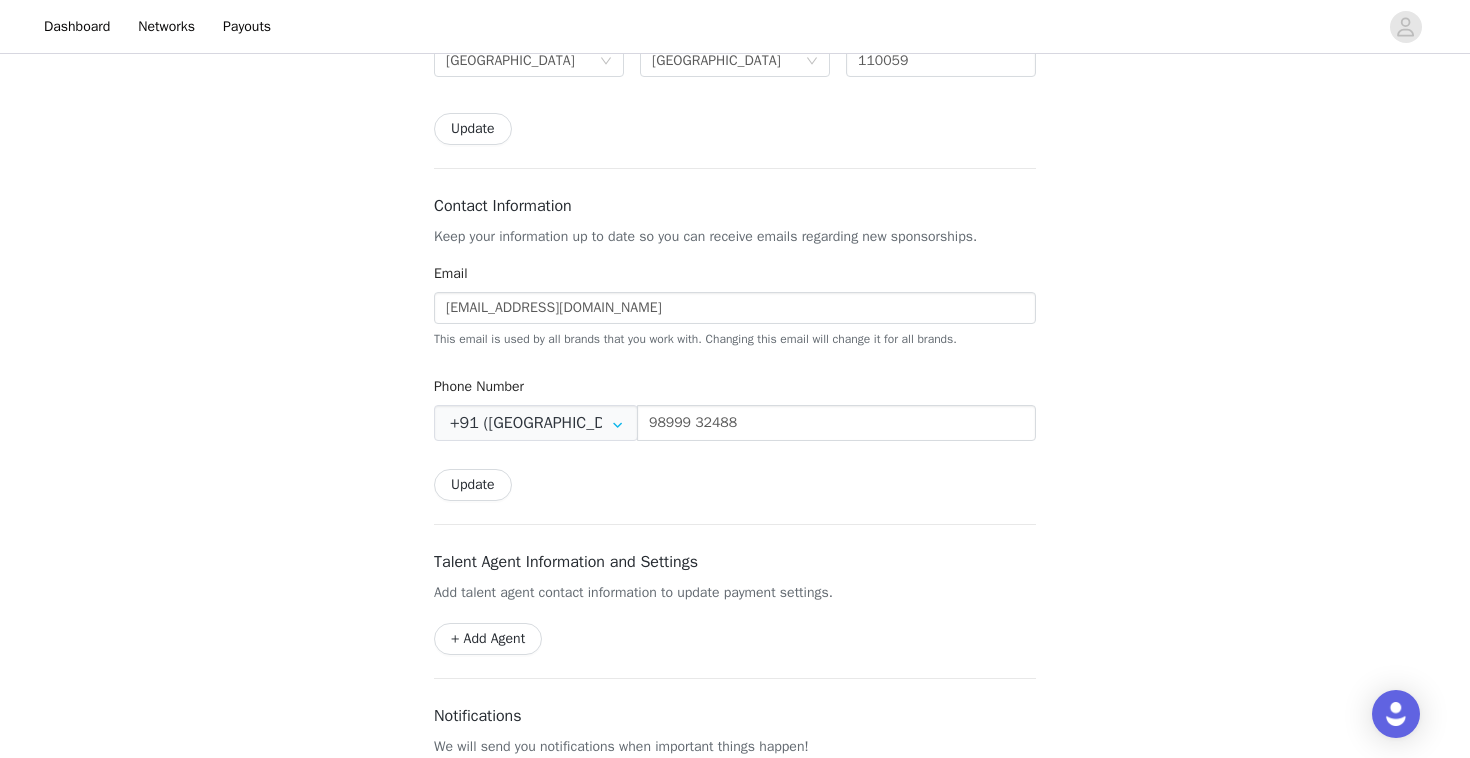 scroll, scrollTop: 579, scrollLeft: 0, axis: vertical 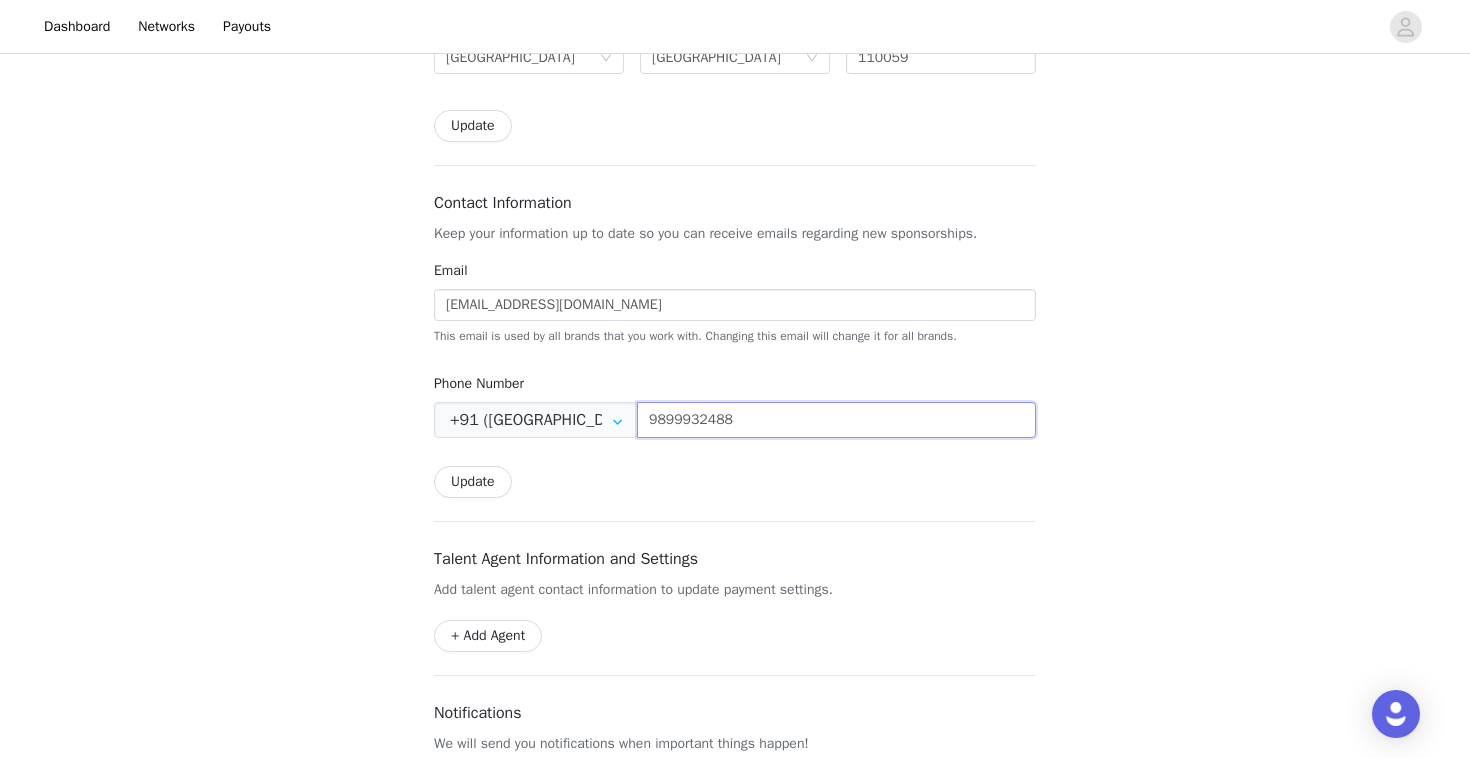 type on "98999 32488" 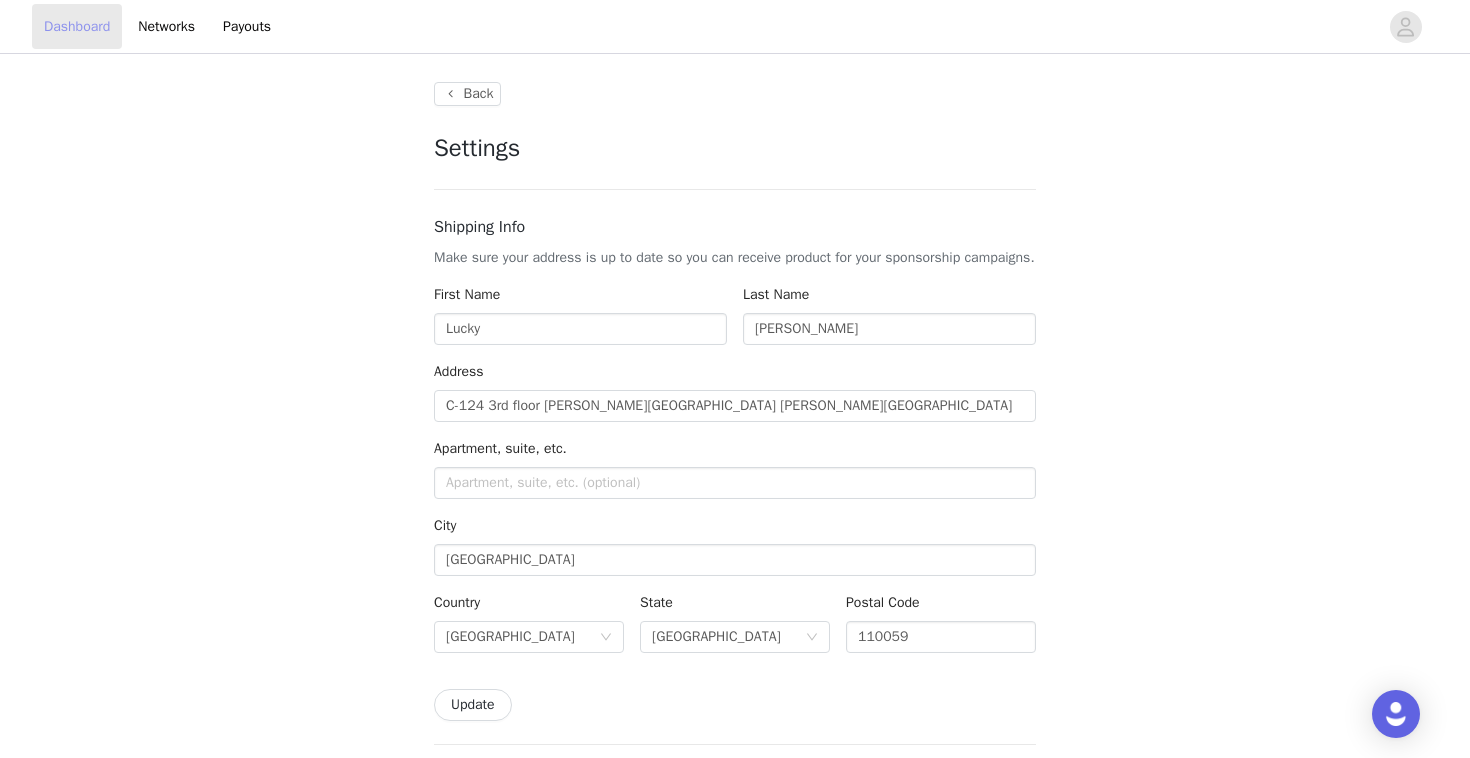 scroll, scrollTop: 0, scrollLeft: 0, axis: both 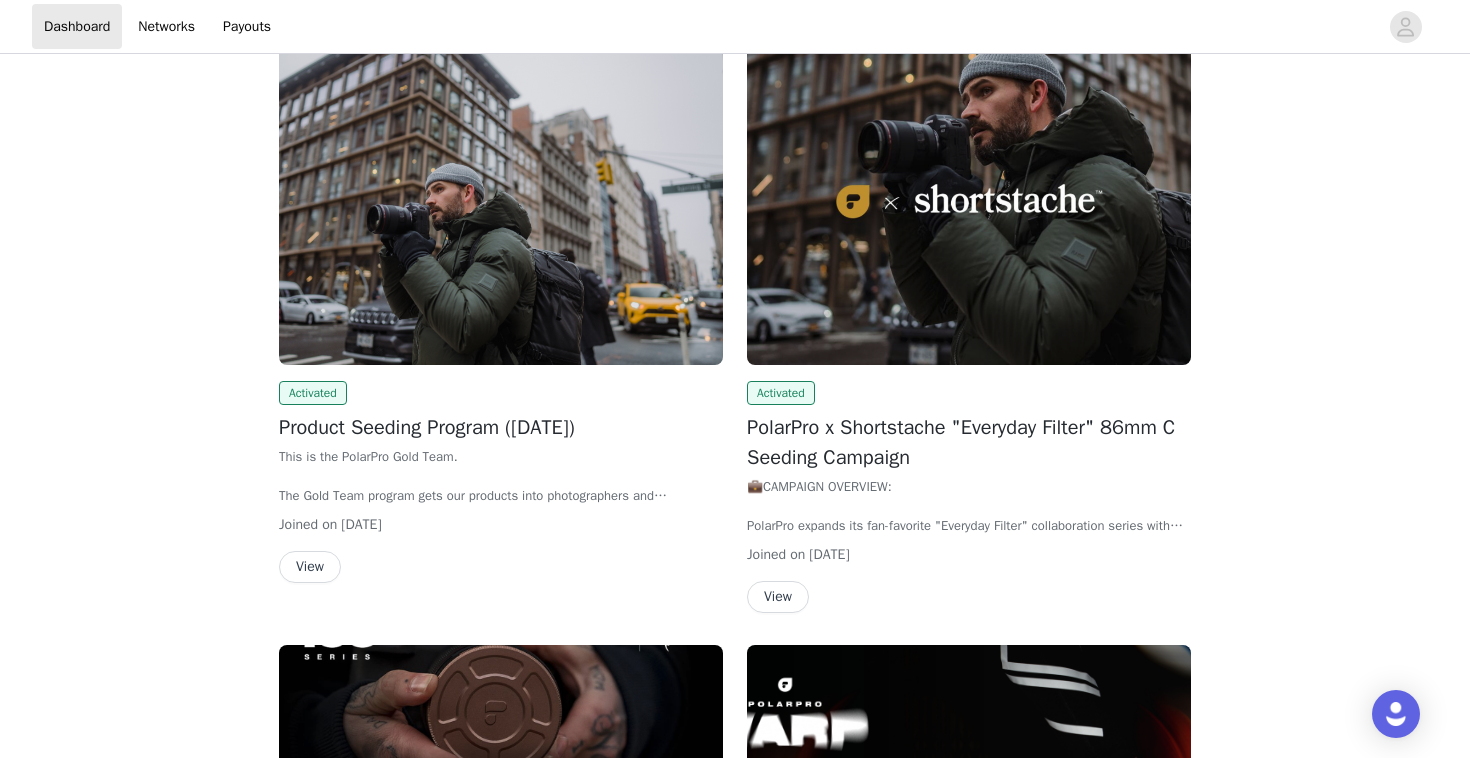 click at bounding box center (969, 198) 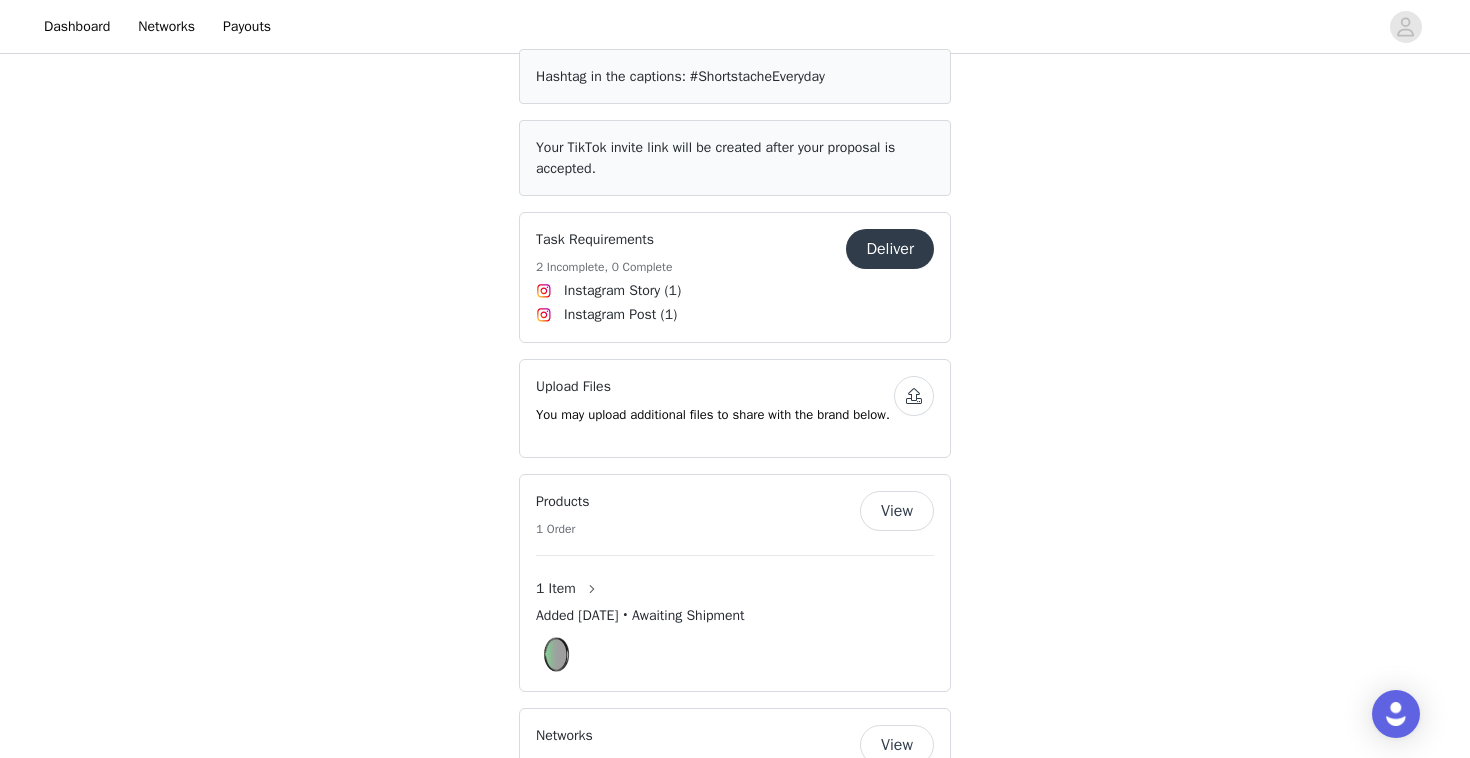 scroll, scrollTop: 2423, scrollLeft: 0, axis: vertical 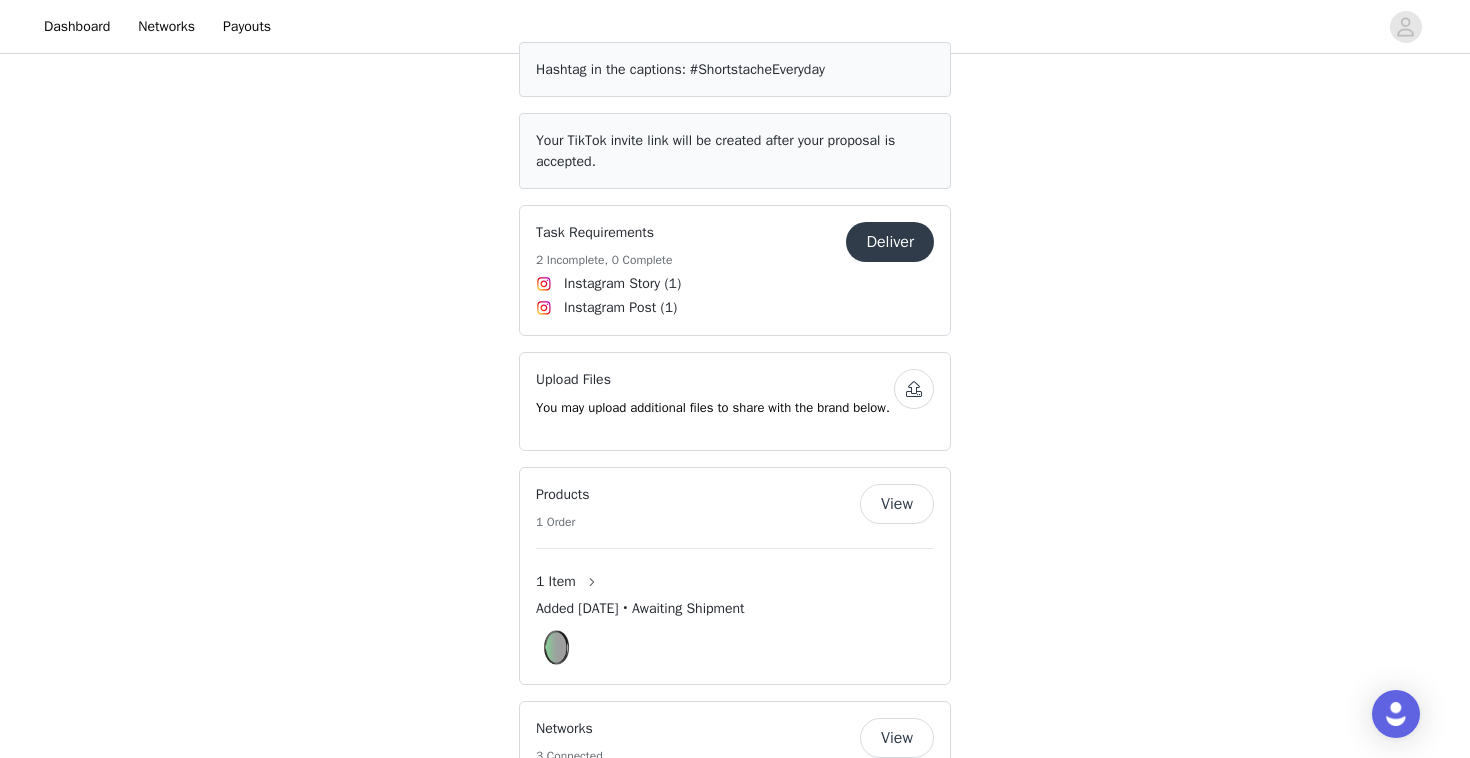 click on "Products   1 Order" at bounding box center (698, 508) 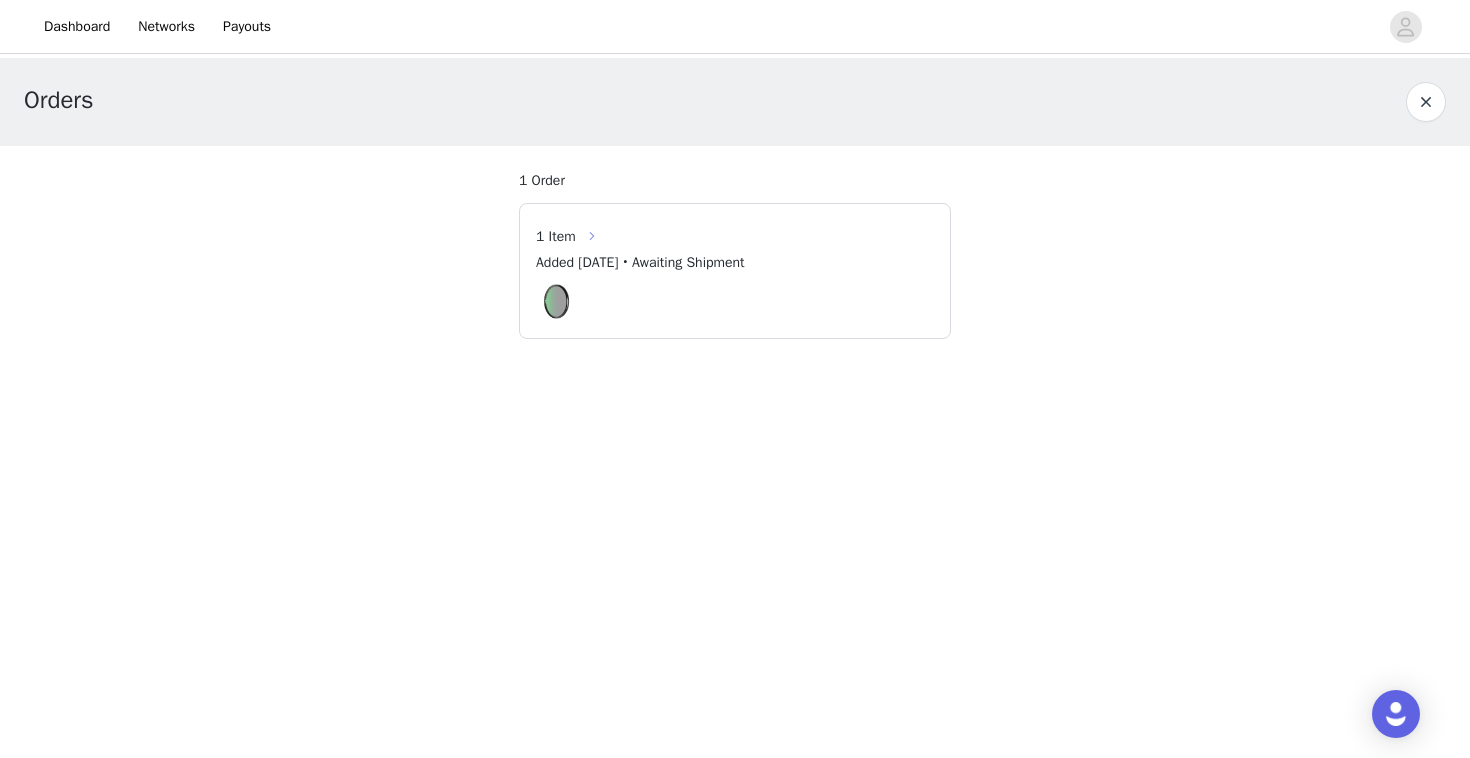 click at bounding box center [592, 236] 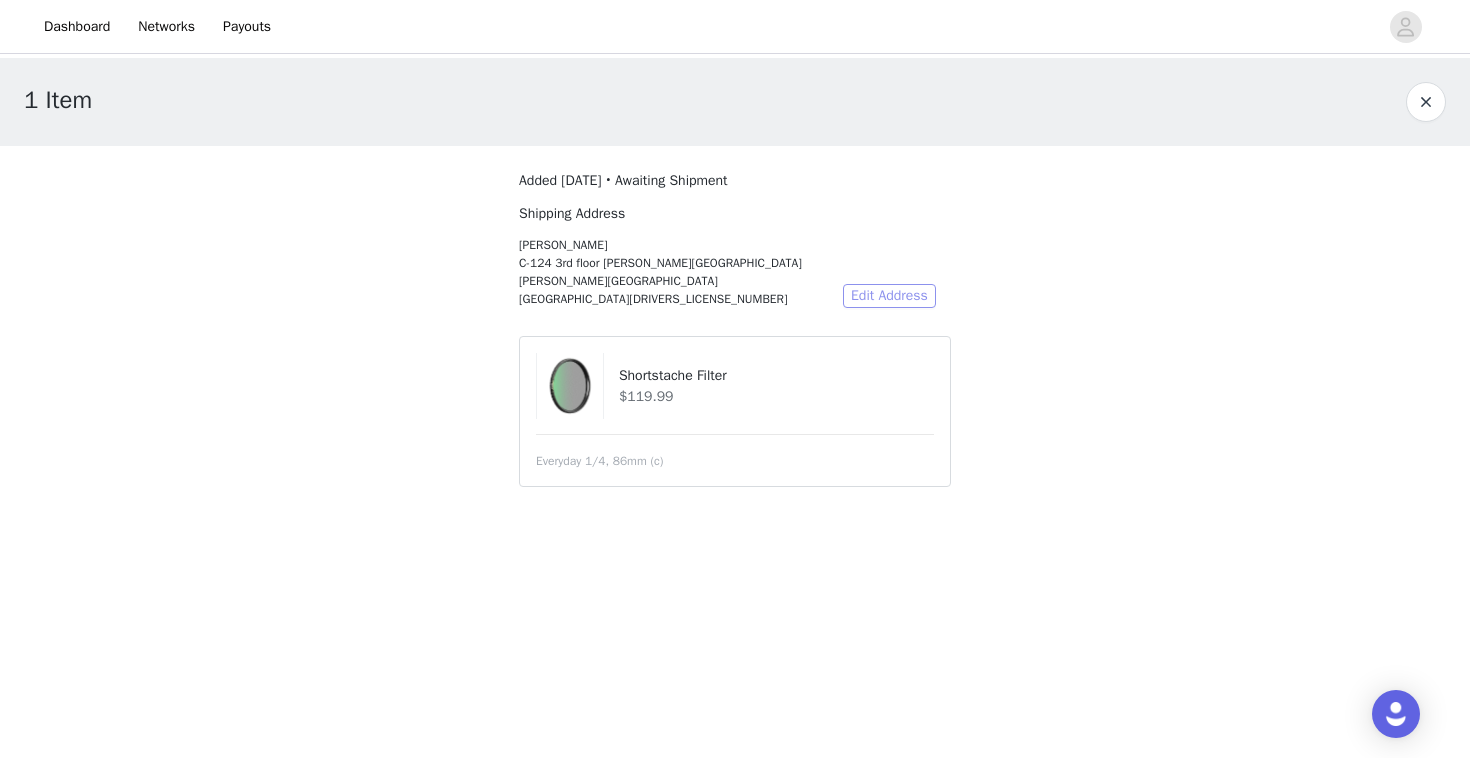 click on "Edit Address" at bounding box center (889, 296) 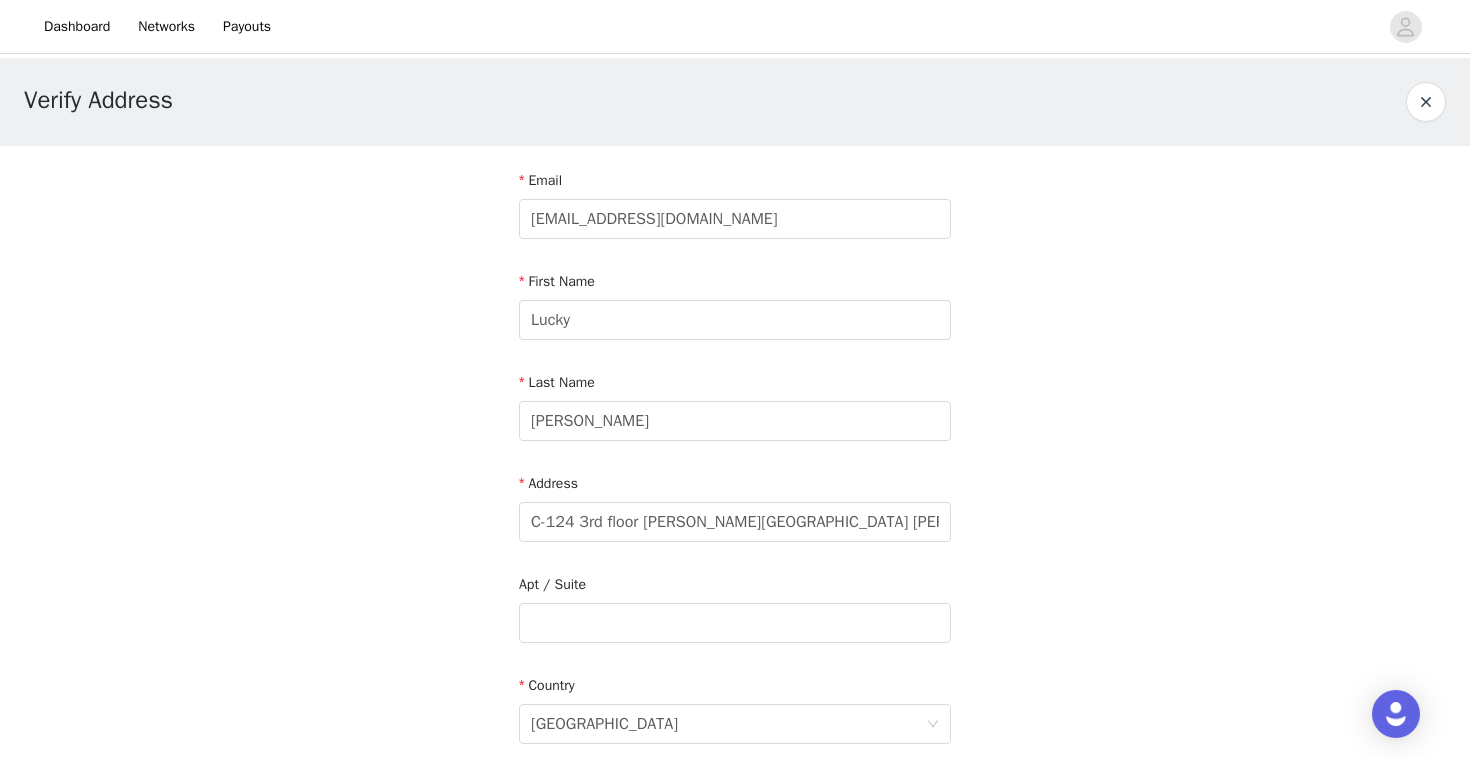 scroll, scrollTop: 0, scrollLeft: 0, axis: both 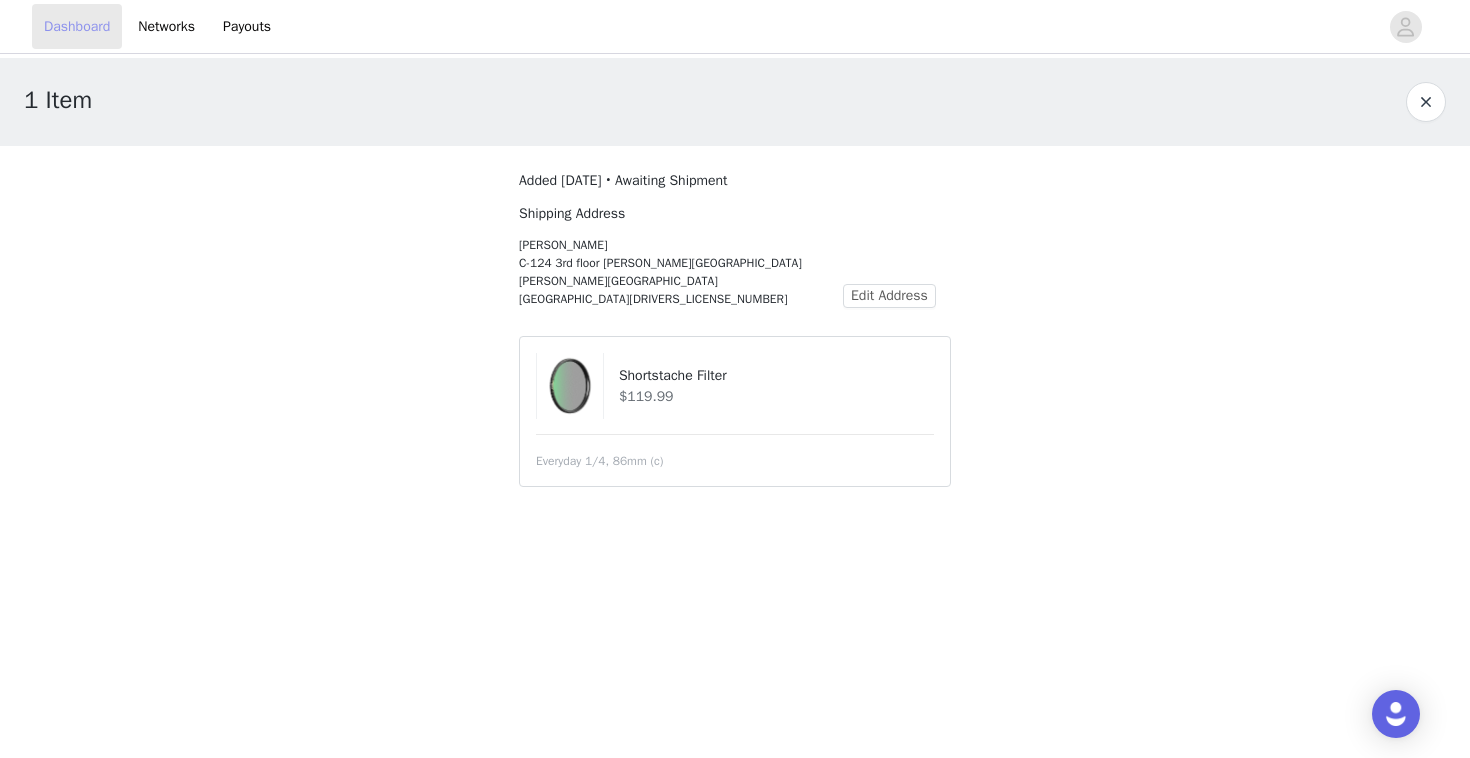 click on "Dashboard" at bounding box center (77, 26) 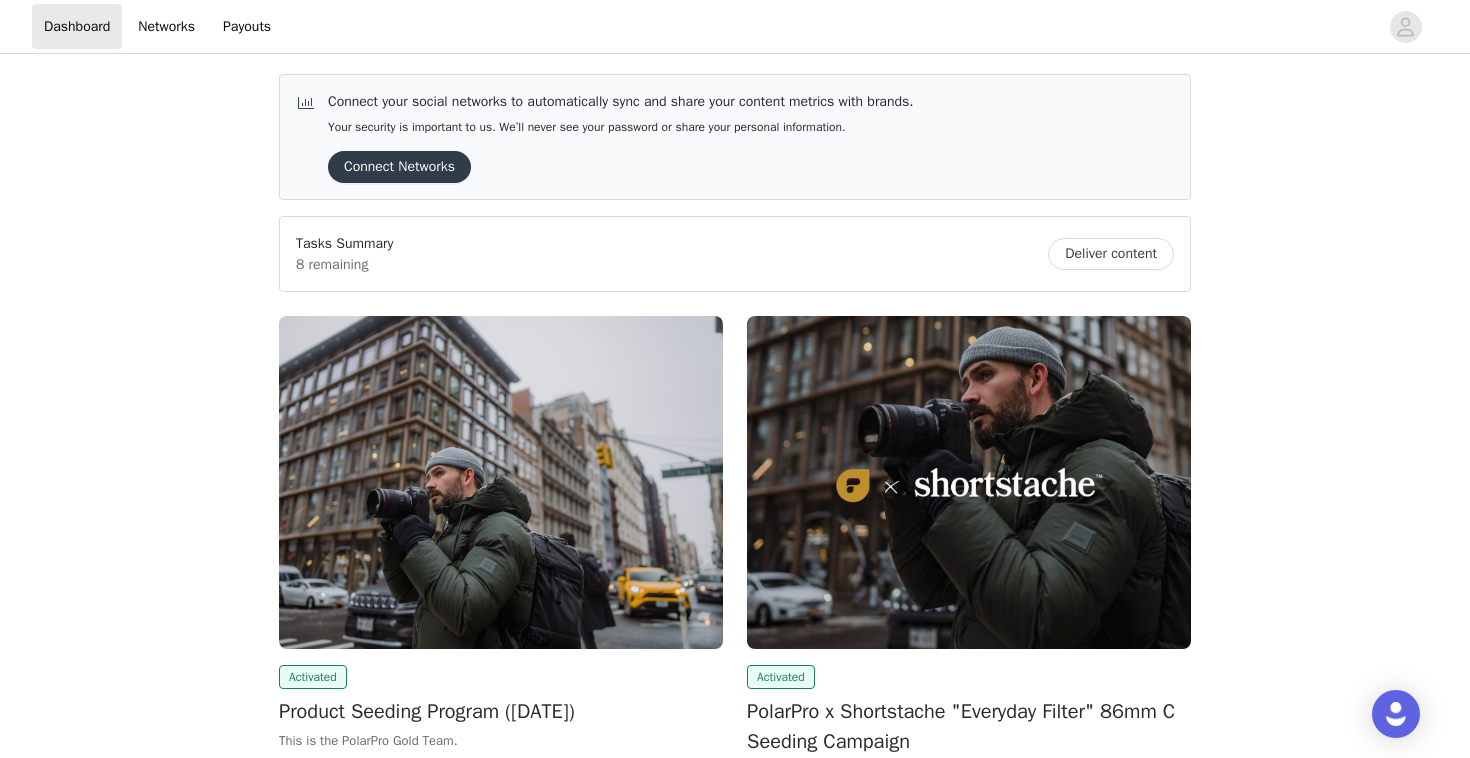 click at bounding box center (501, 482) 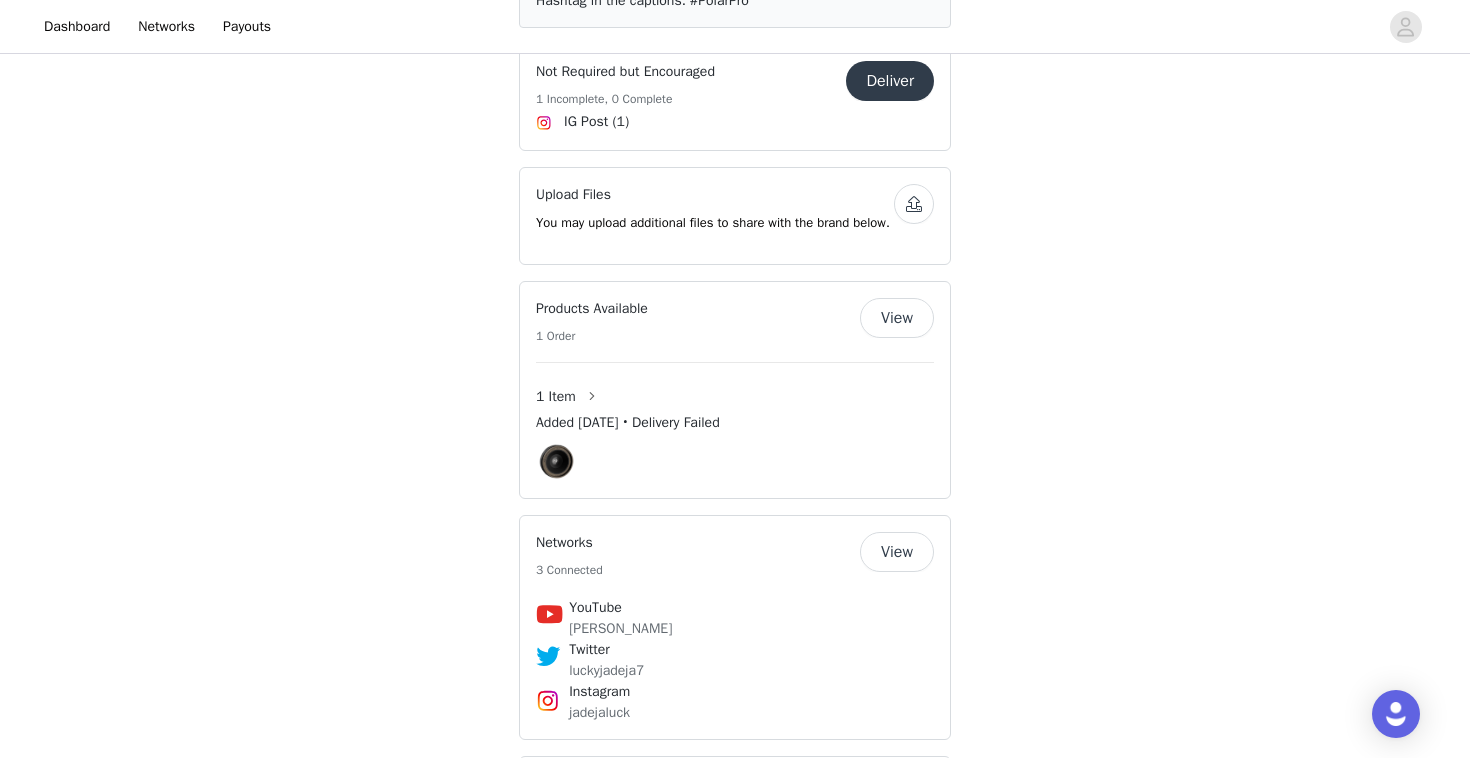 scroll, scrollTop: 760, scrollLeft: 0, axis: vertical 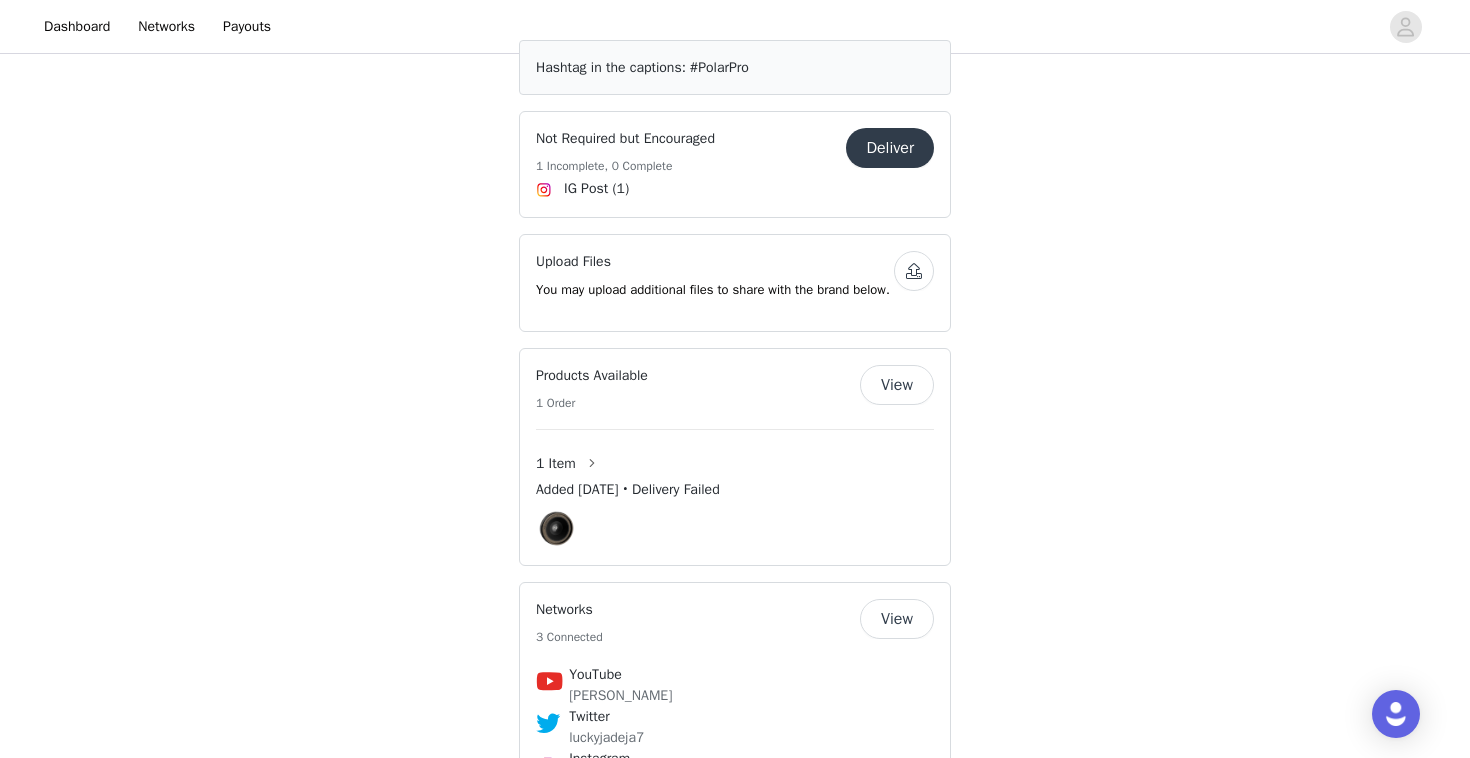 click on "Products Available   1 Order" at bounding box center [698, 389] 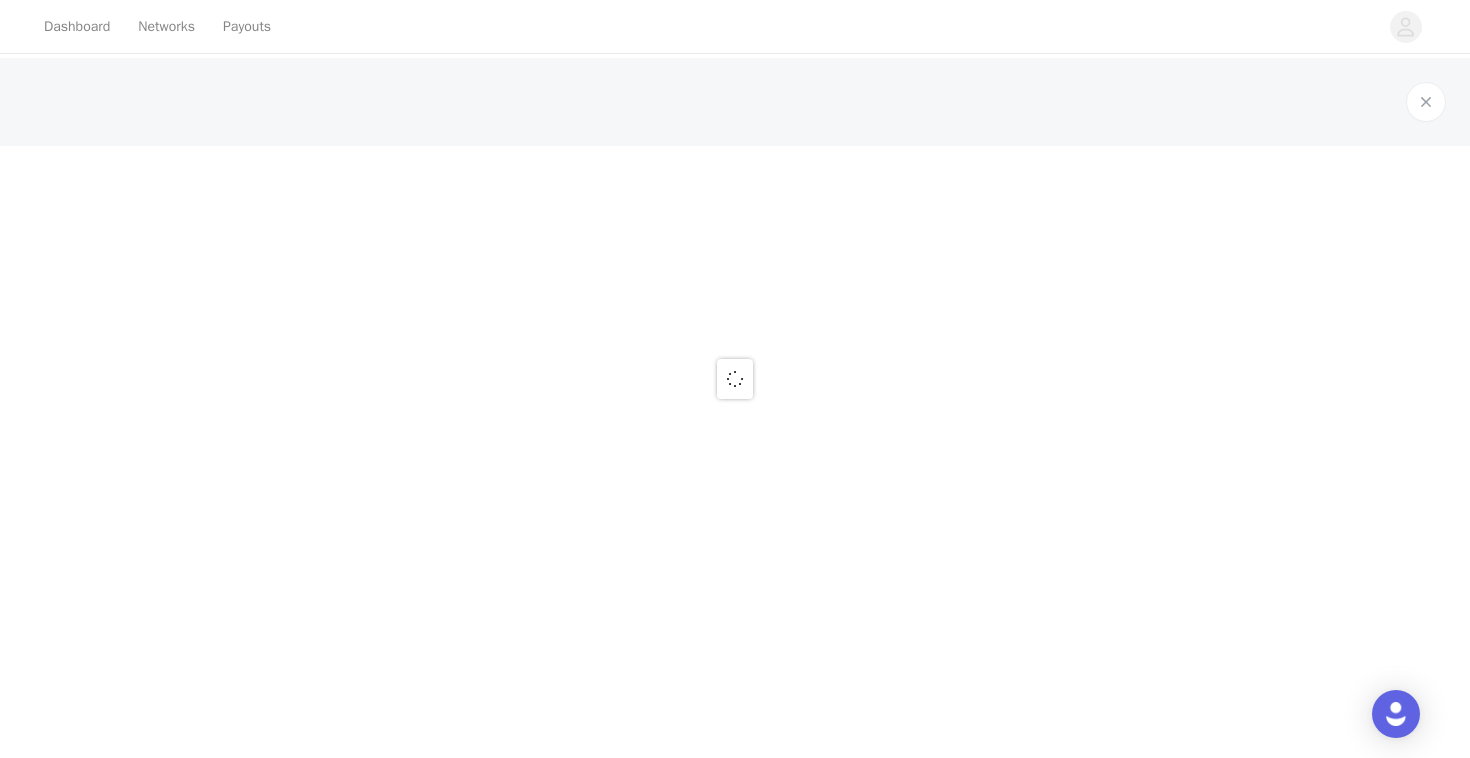 scroll, scrollTop: 0, scrollLeft: 0, axis: both 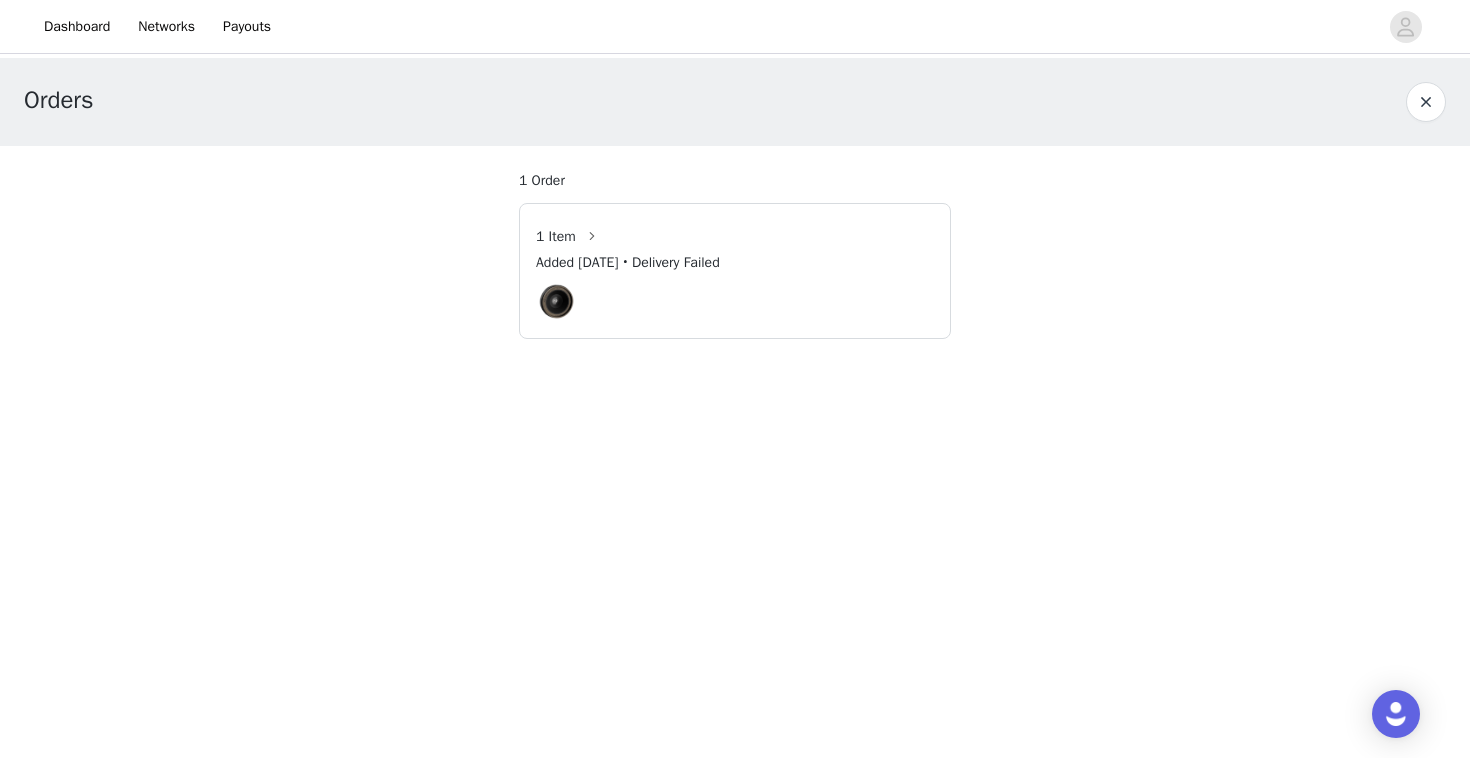 click on "Added Jul 8, 2025 • Delivery Failed" at bounding box center (628, 262) 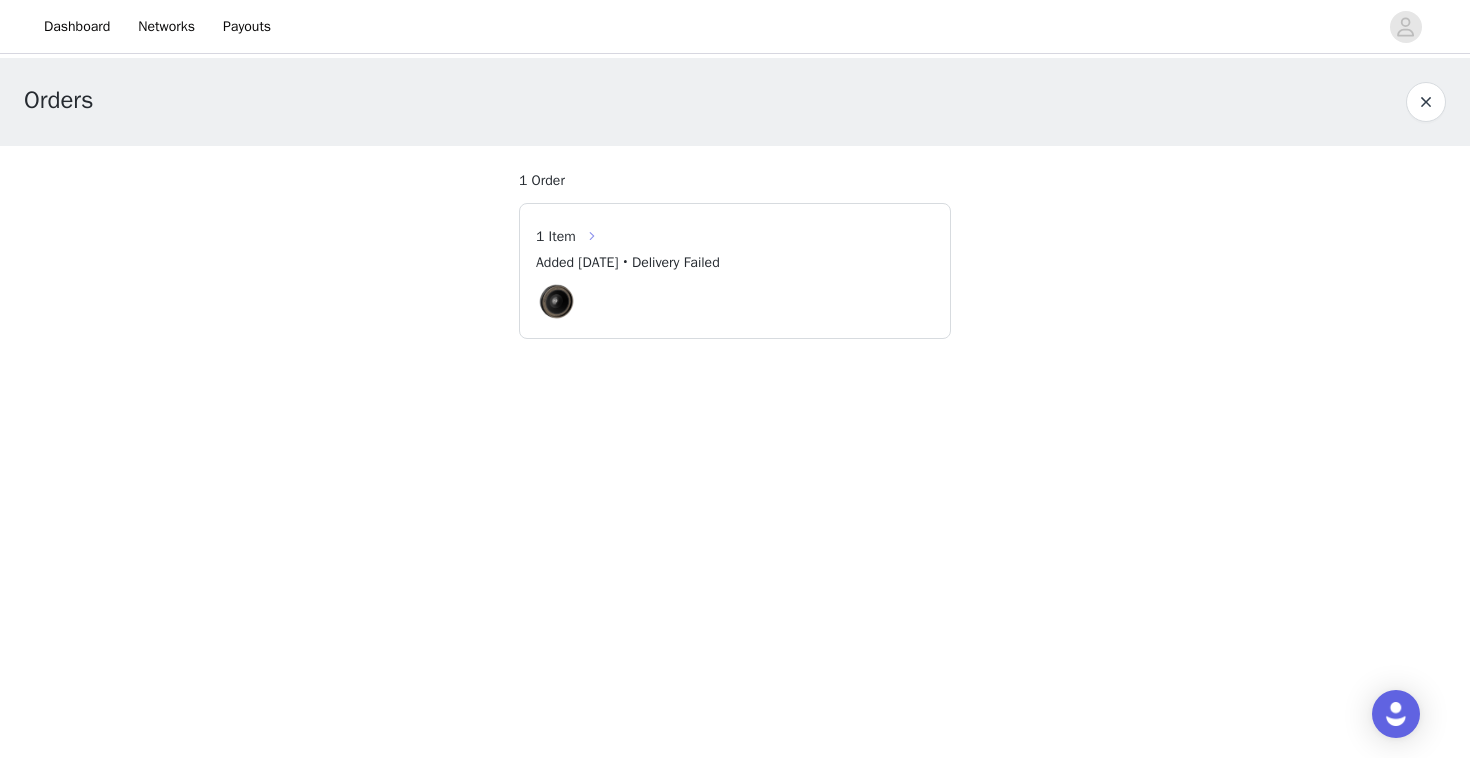 click at bounding box center (592, 236) 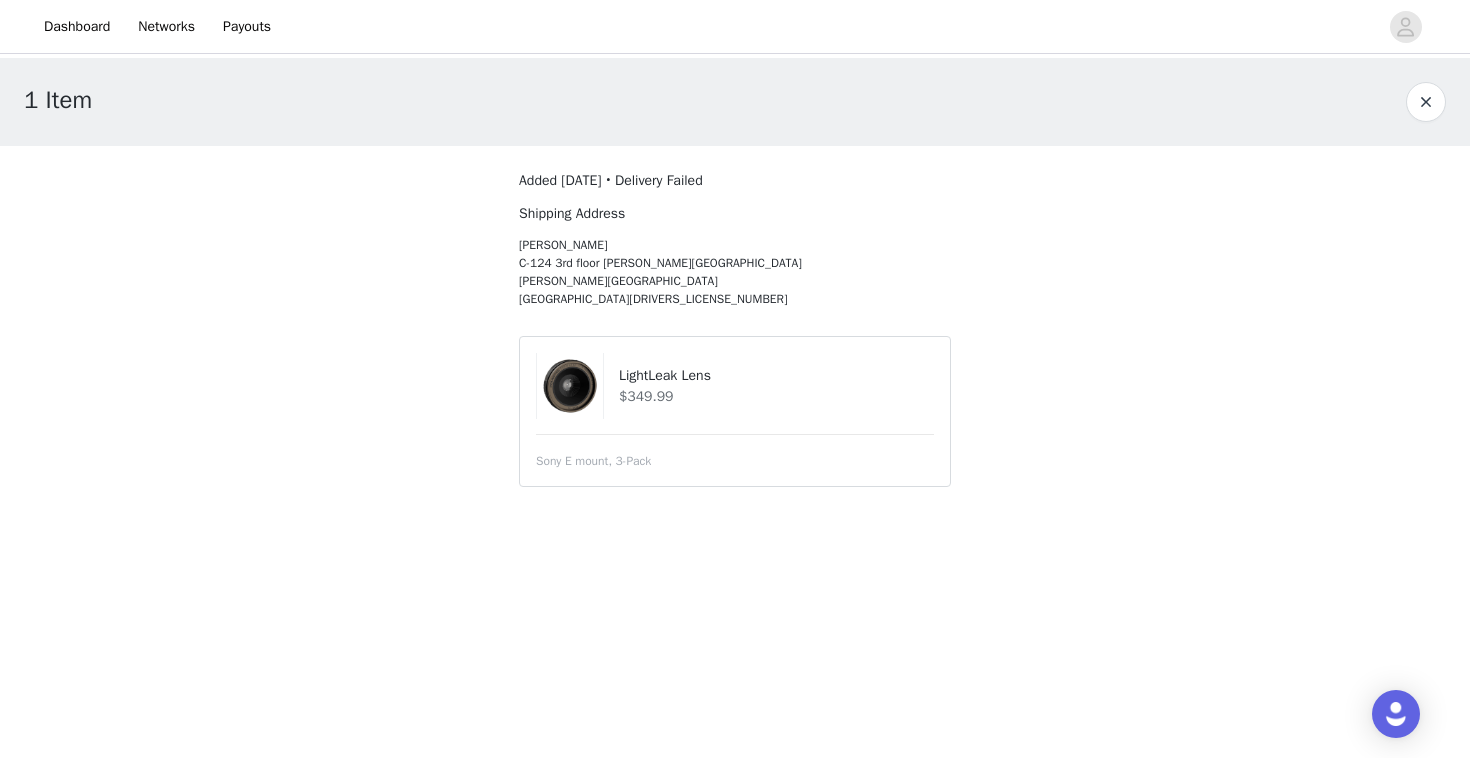click on "Lucky Jadeja
C-124 3rd floor vishwas park tar factory uttam nagar
New Delhi DL, 110059" at bounding box center [681, 272] 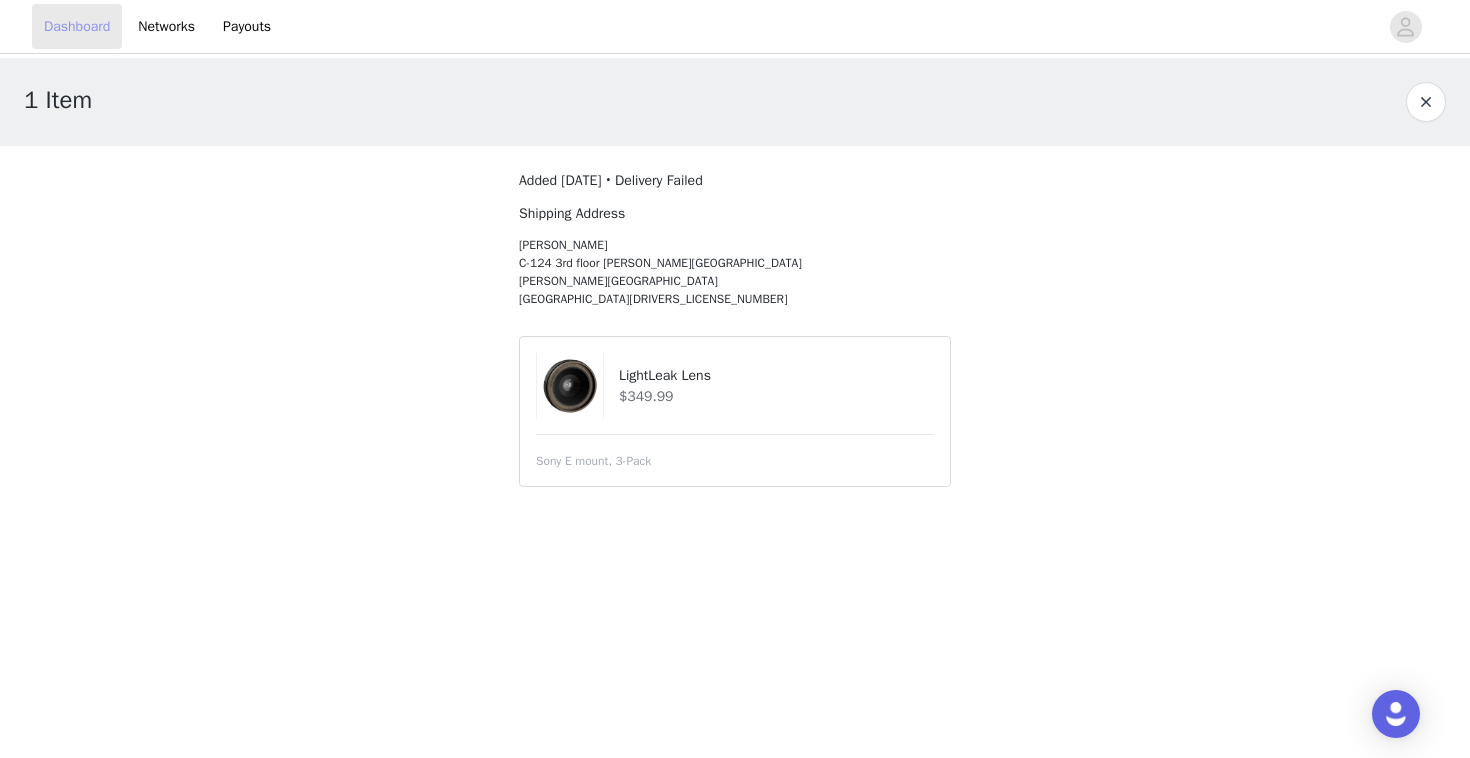 click on "Dashboard" at bounding box center (77, 26) 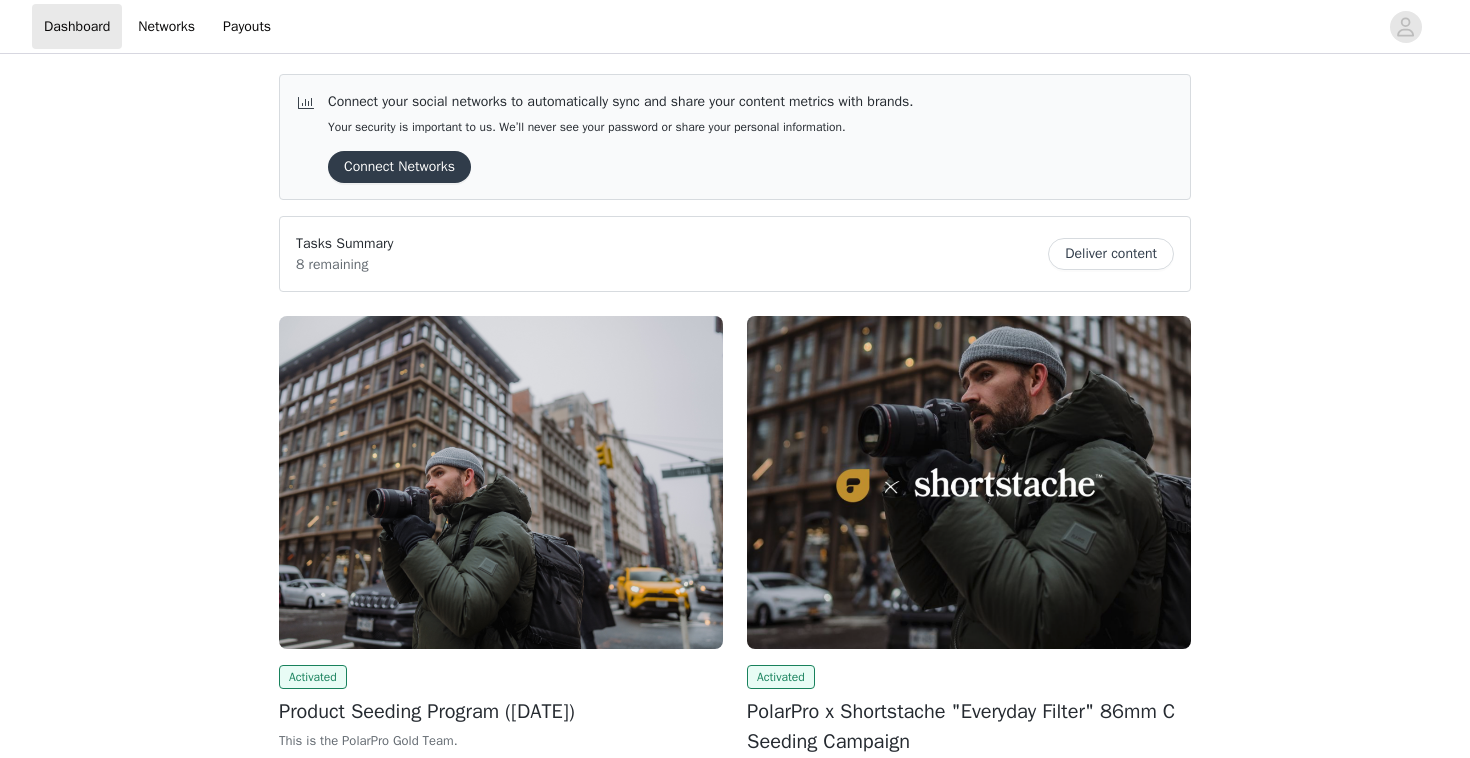 scroll, scrollTop: 0, scrollLeft: 0, axis: both 